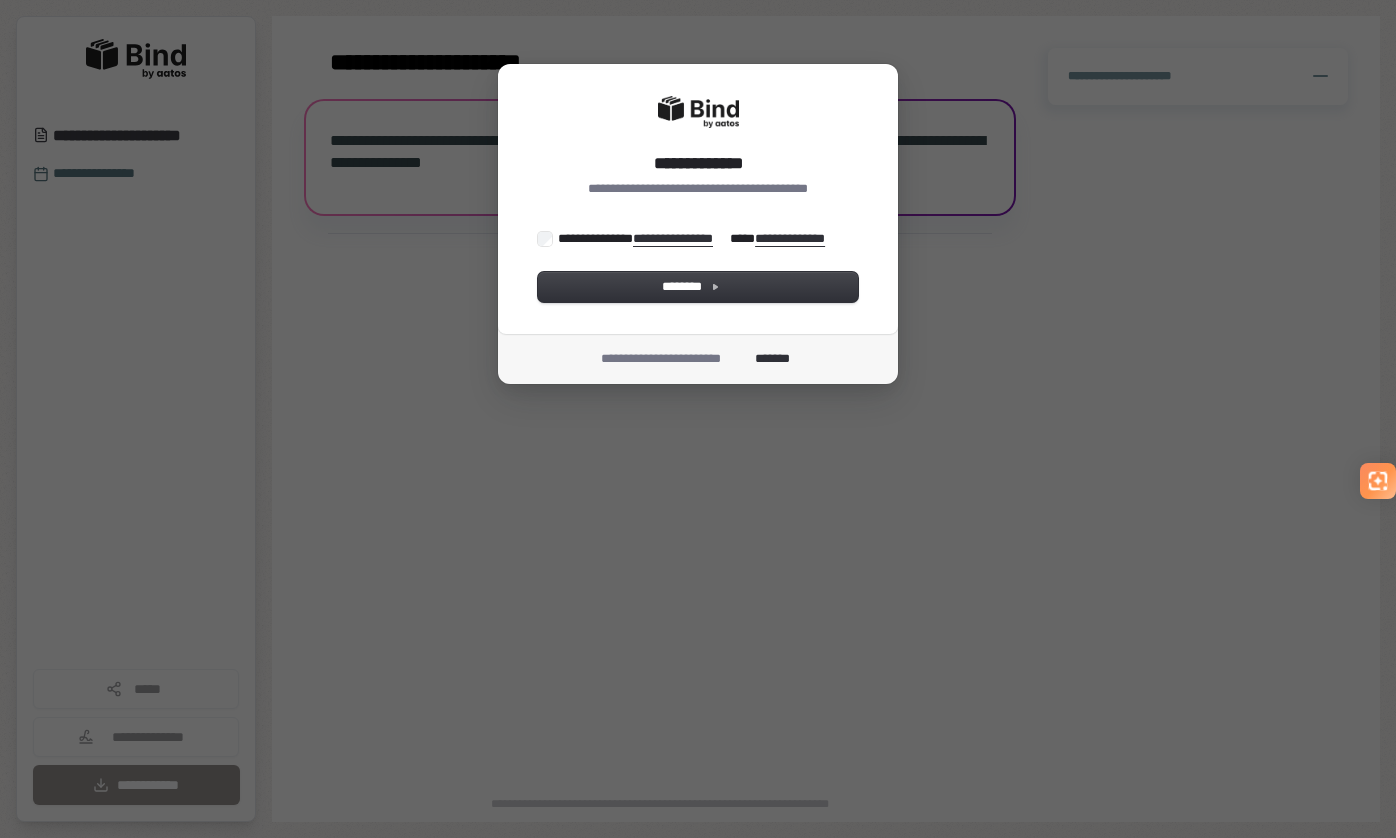 scroll, scrollTop: 0, scrollLeft: 0, axis: both 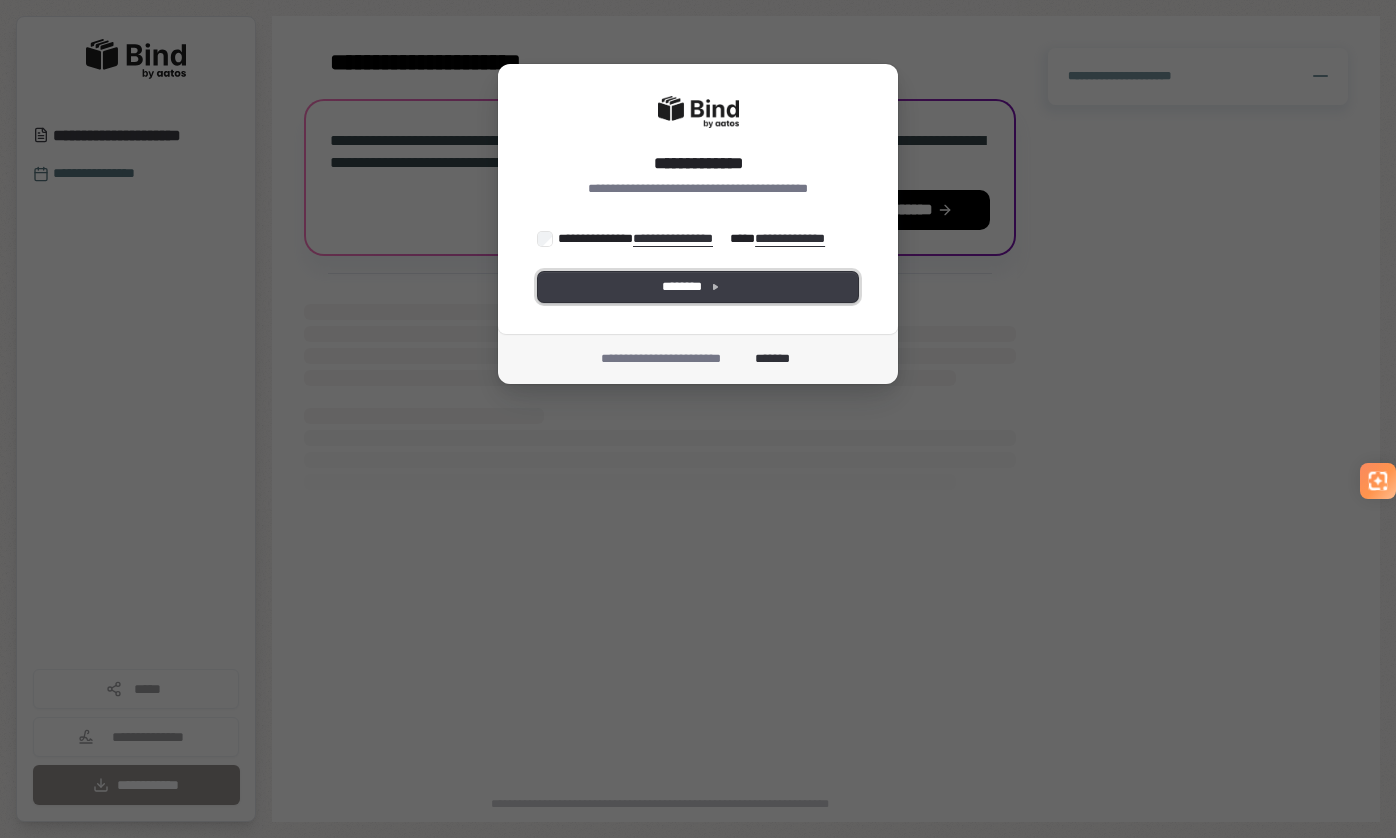 click on "********" at bounding box center [698, 287] 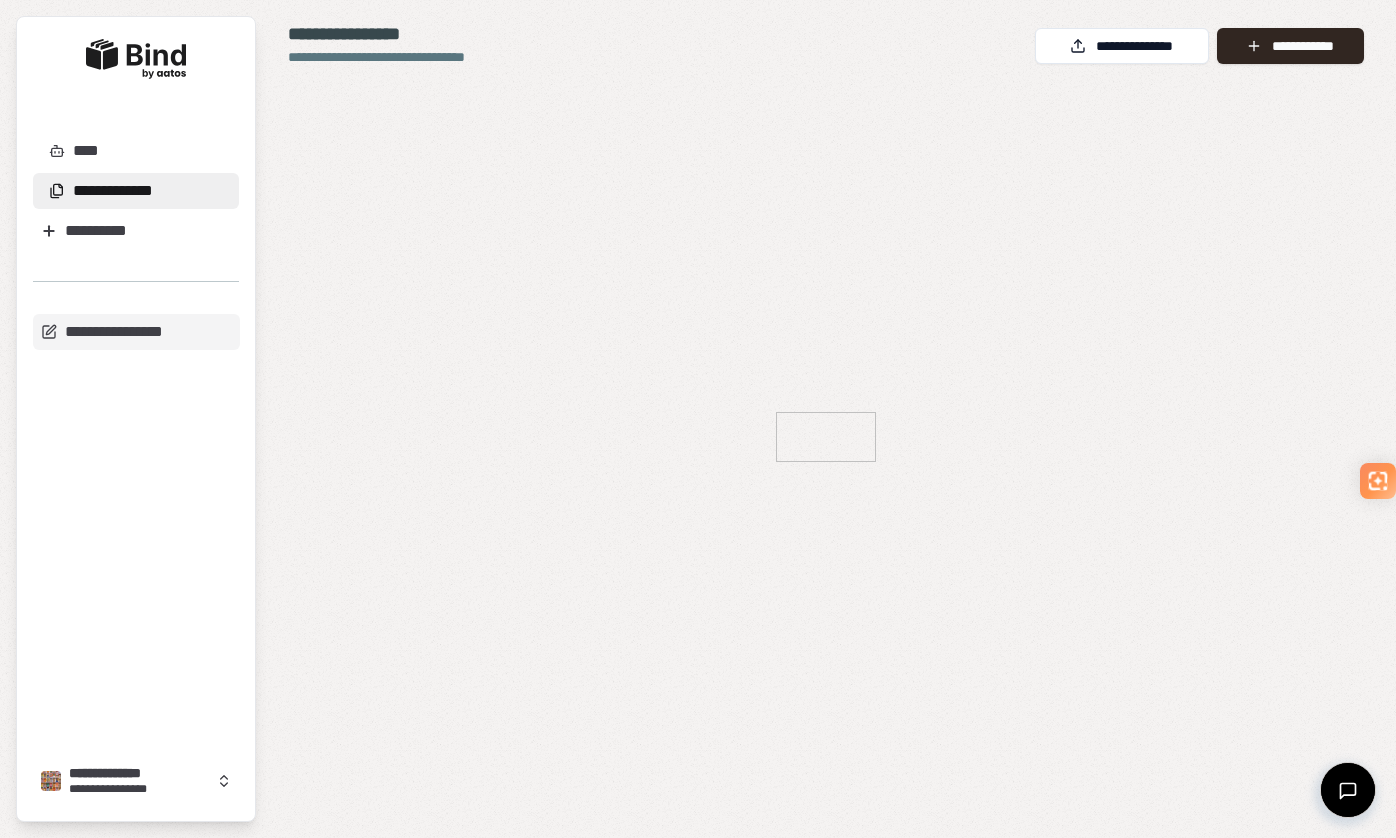 scroll, scrollTop: 0, scrollLeft: 0, axis: both 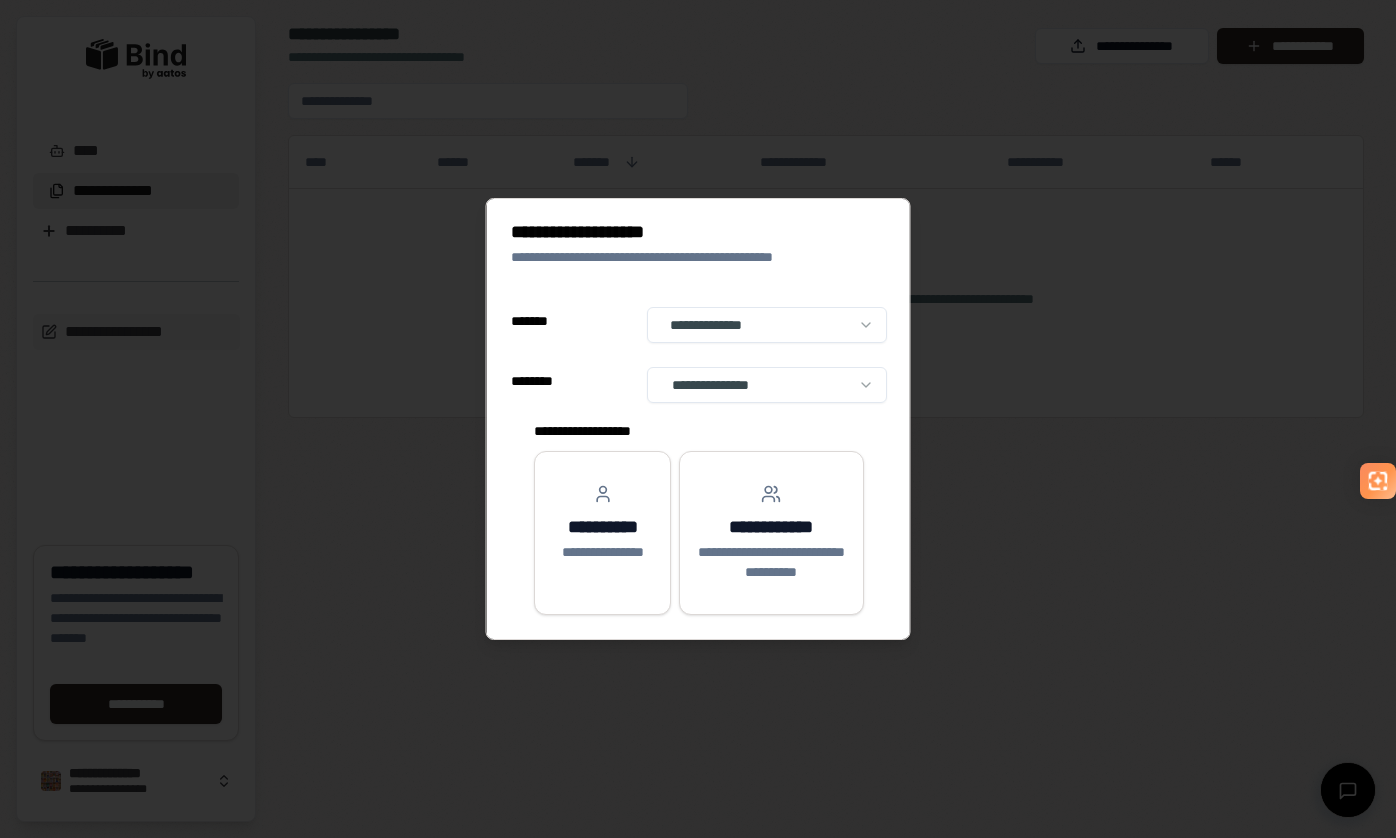select on "**" 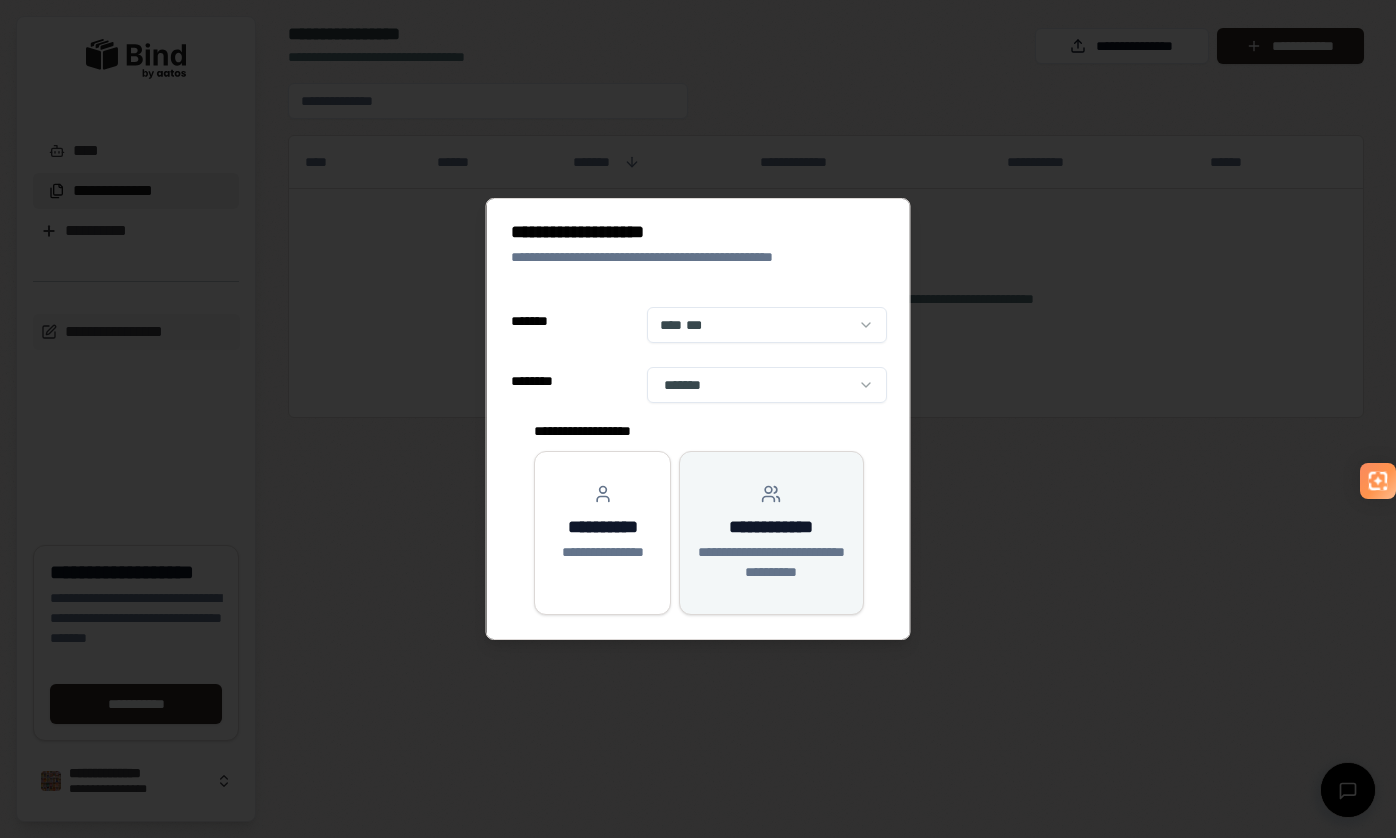 click on "**********" at bounding box center (771, 562) 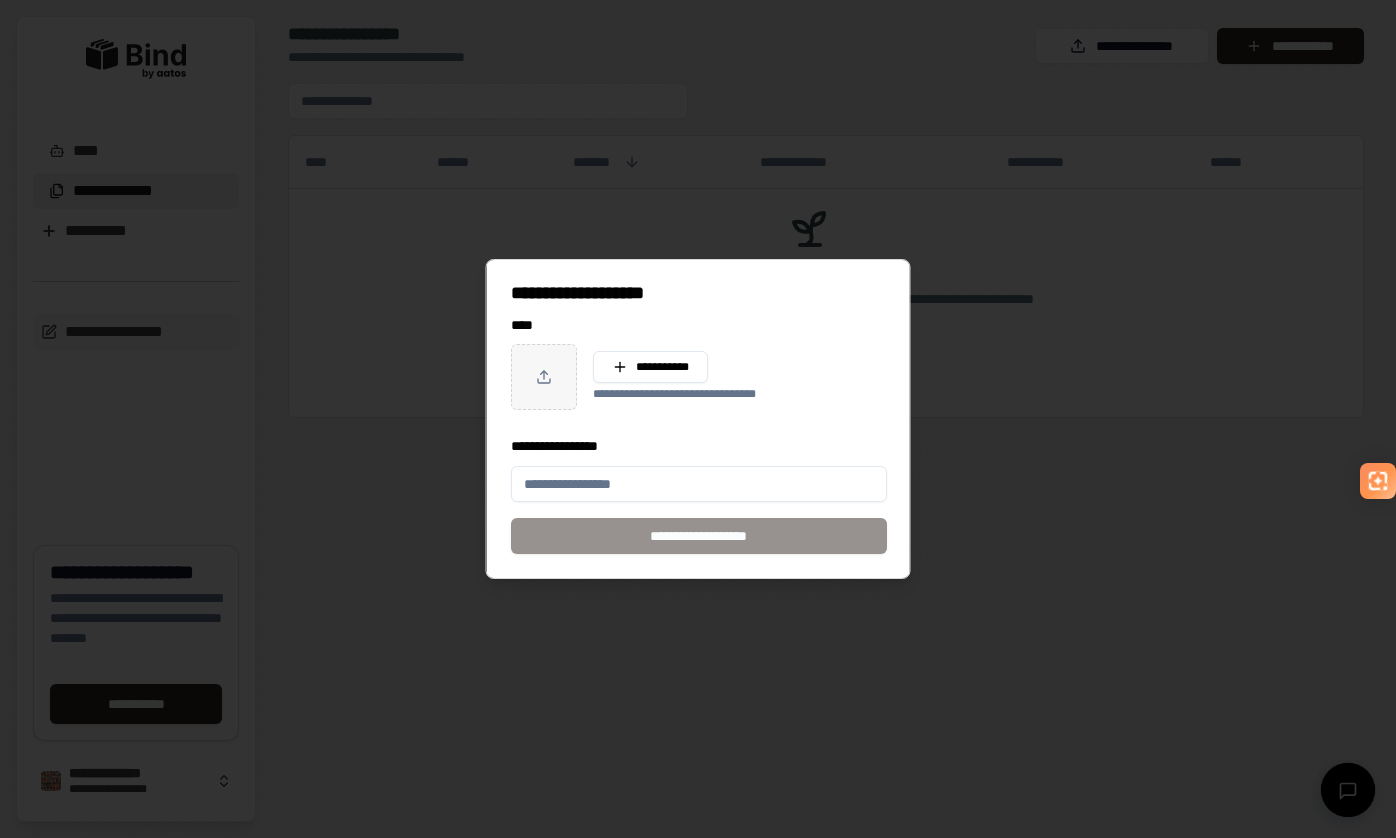 type on "**********" 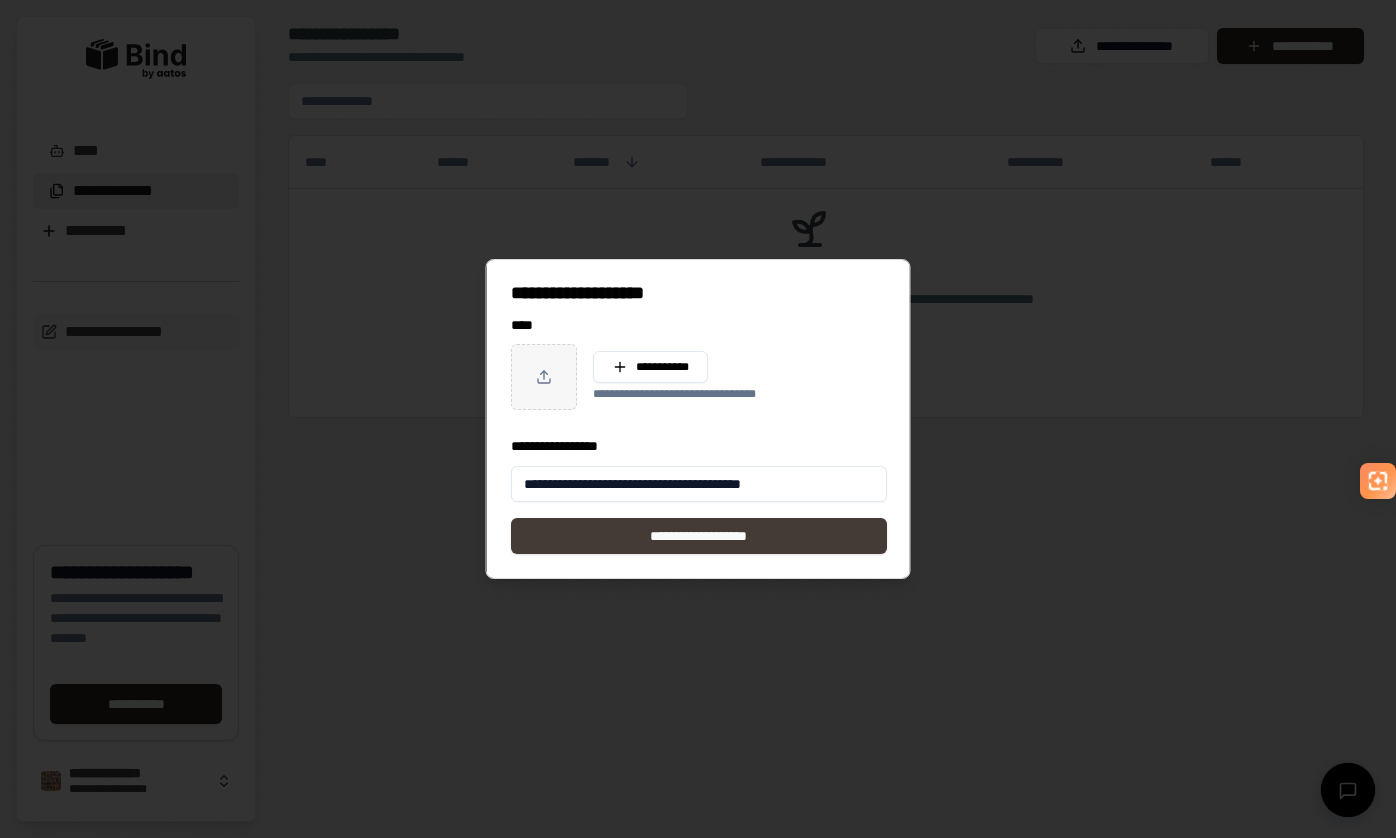 click on "**********" at bounding box center [699, 536] 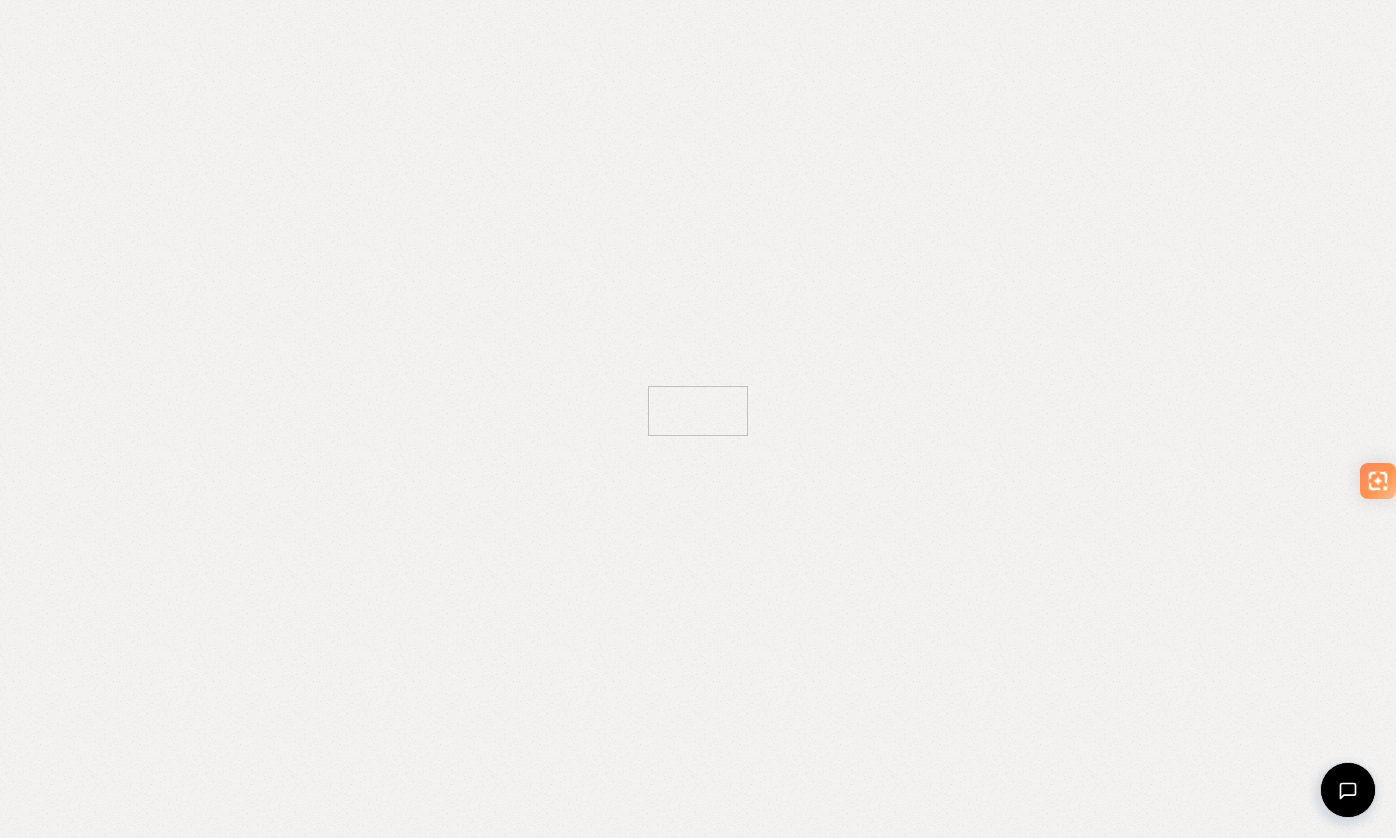 scroll, scrollTop: 0, scrollLeft: 0, axis: both 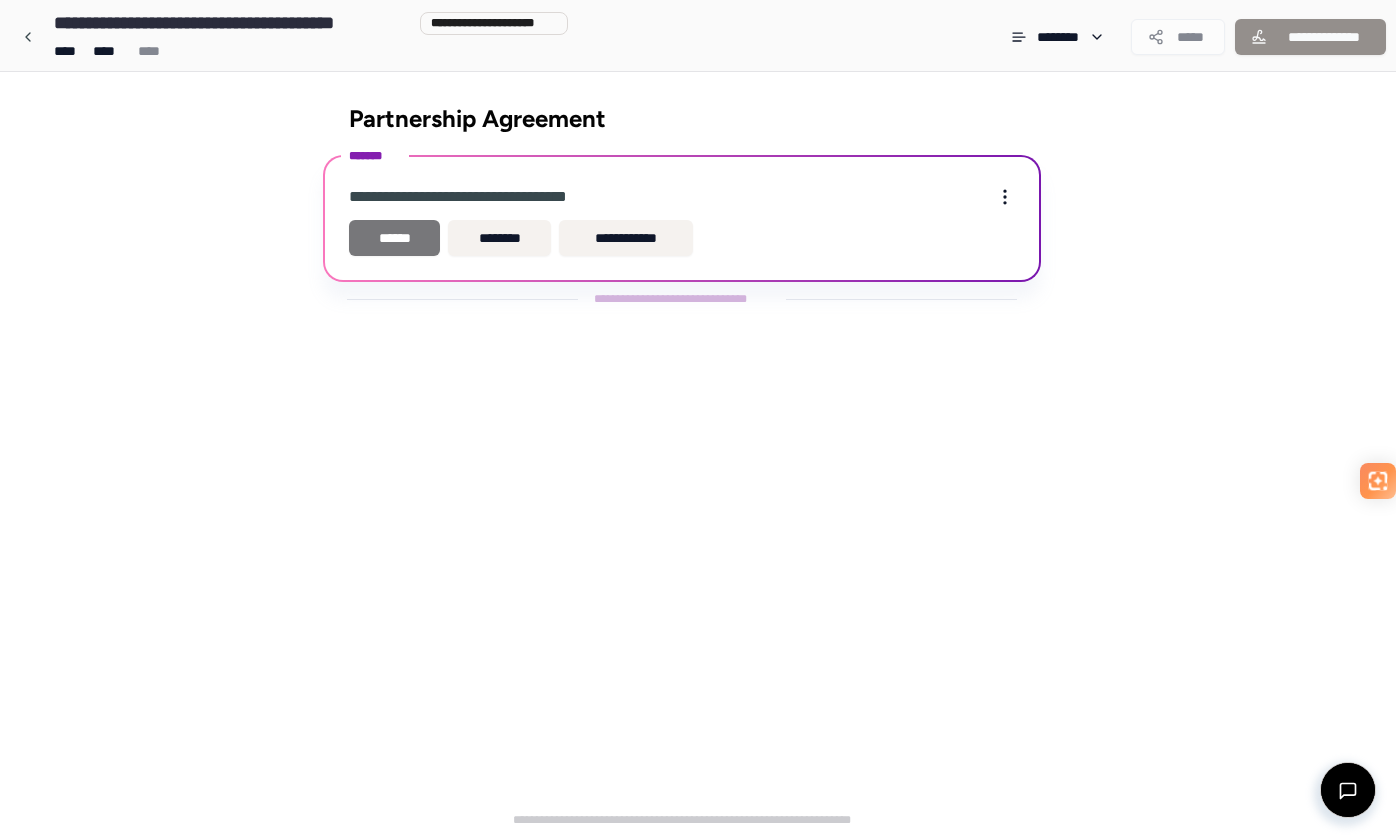click on "******" at bounding box center [394, 238] 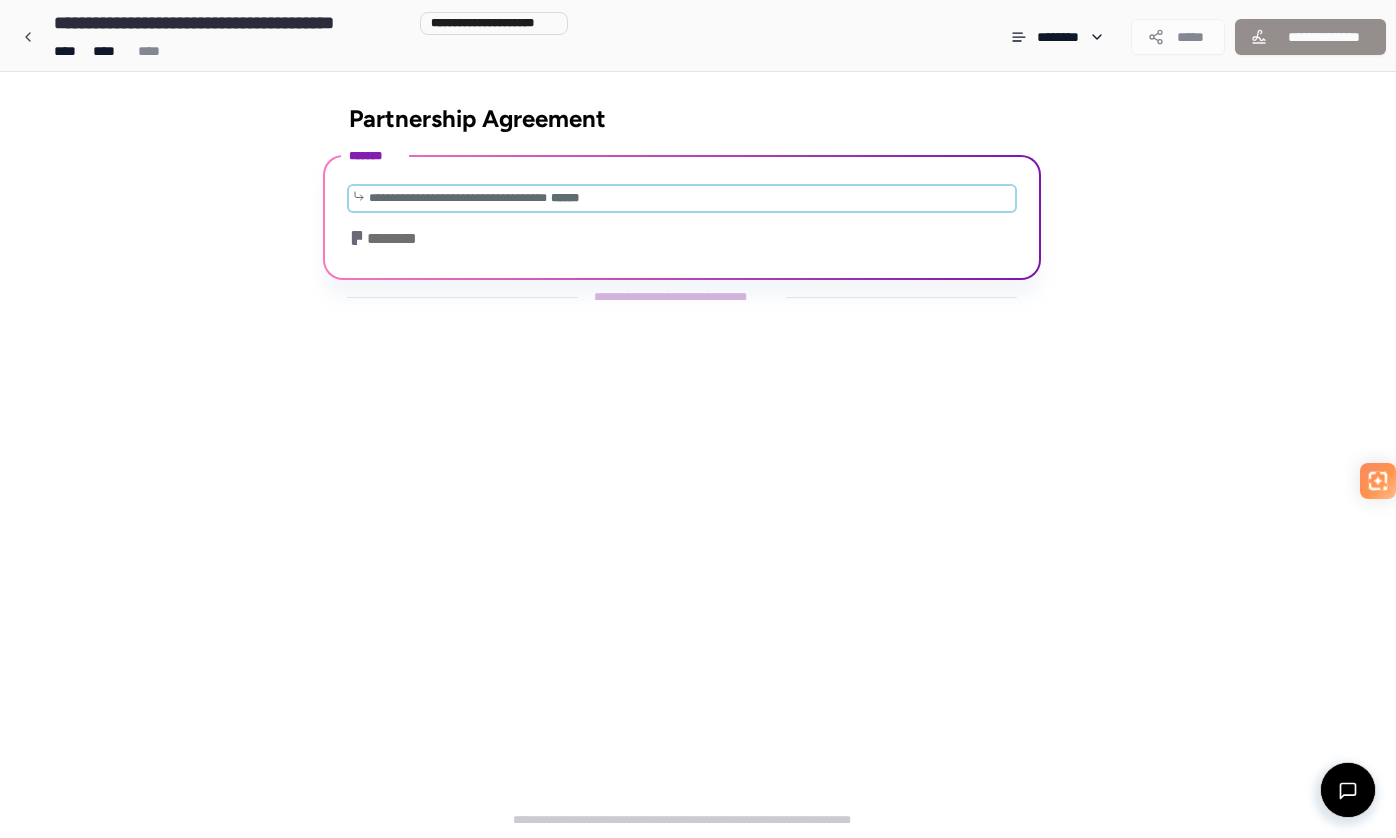 click on "**********" at bounding box center (458, 198) 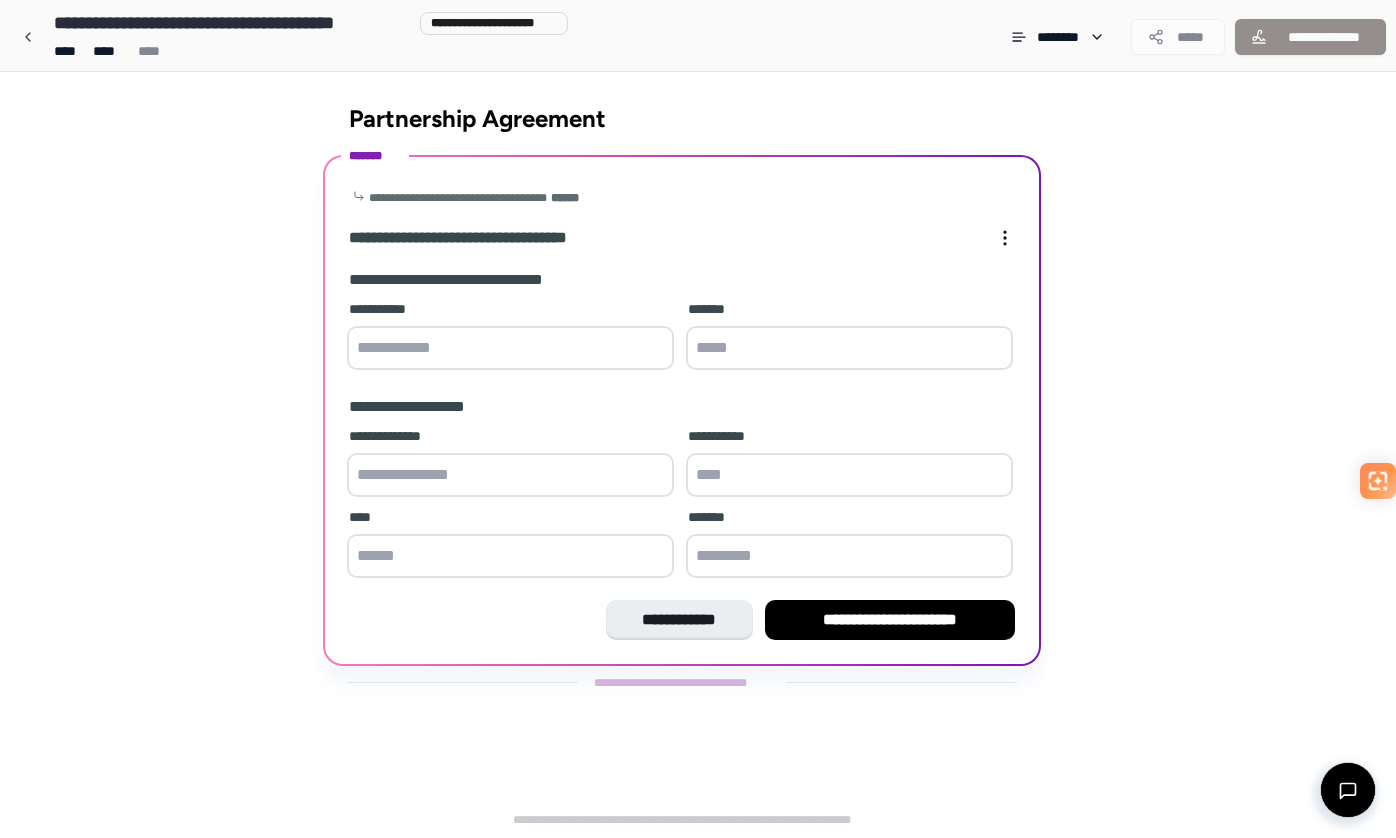 click on "**********" at bounding box center (510, 337) 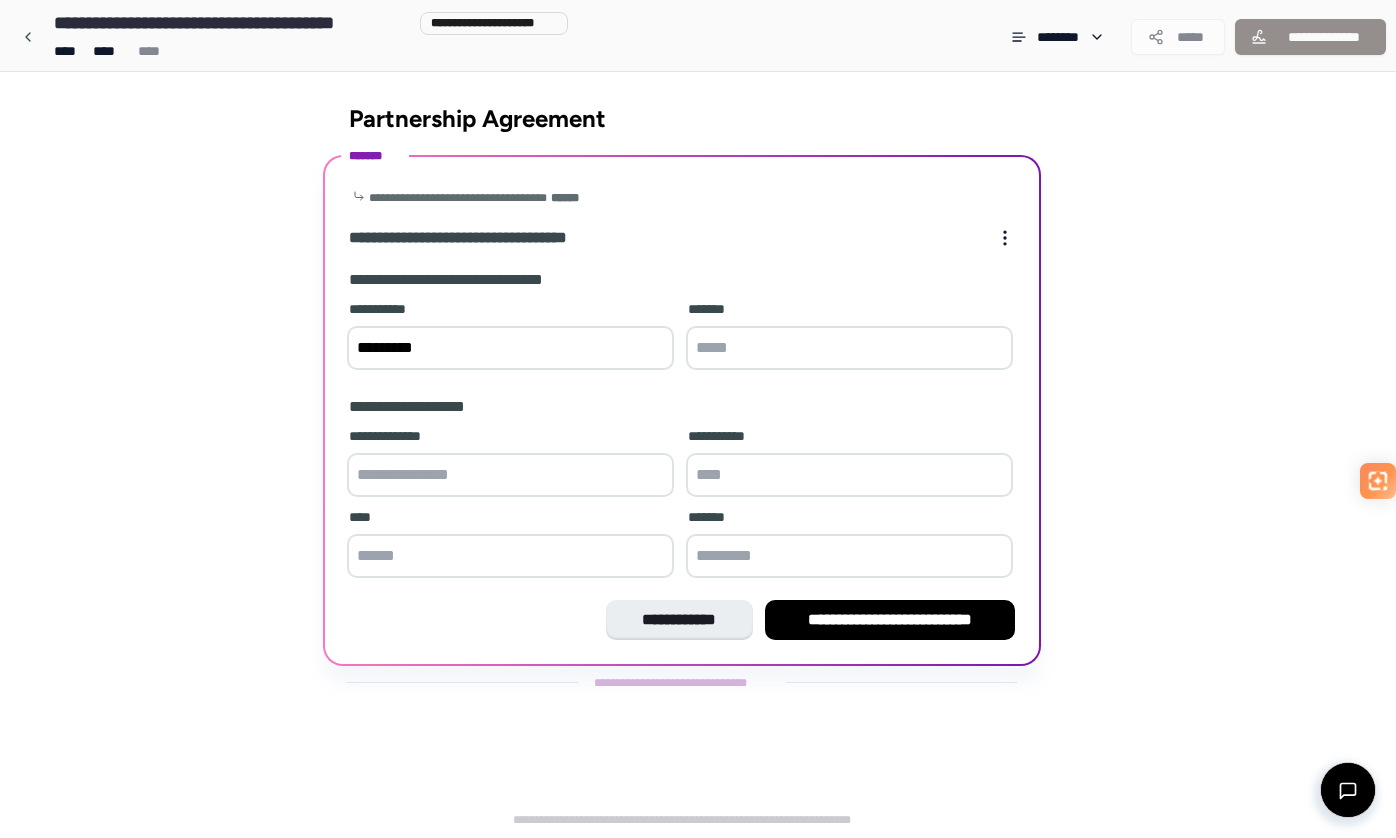 click on "*********" at bounding box center (510, 348) 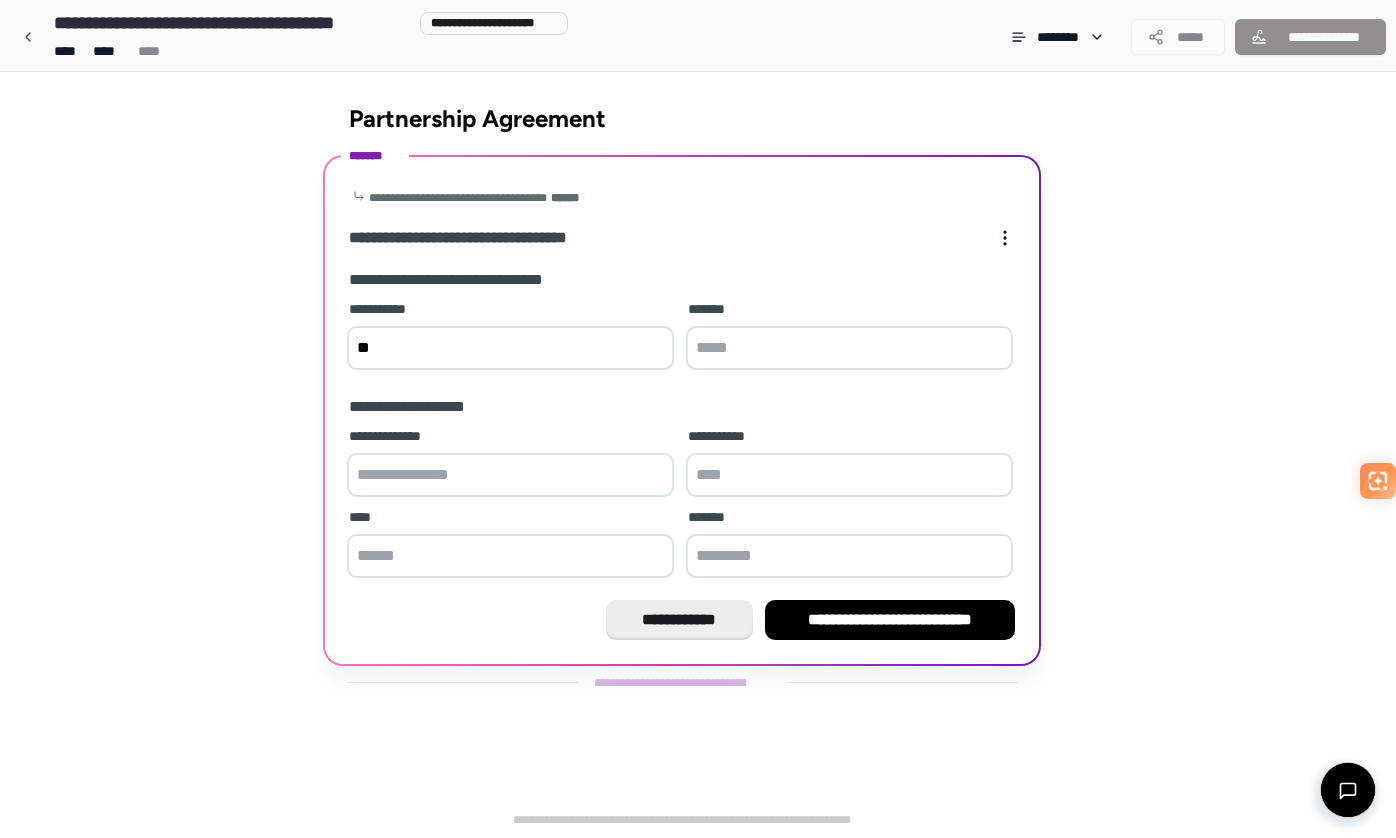 type on "*" 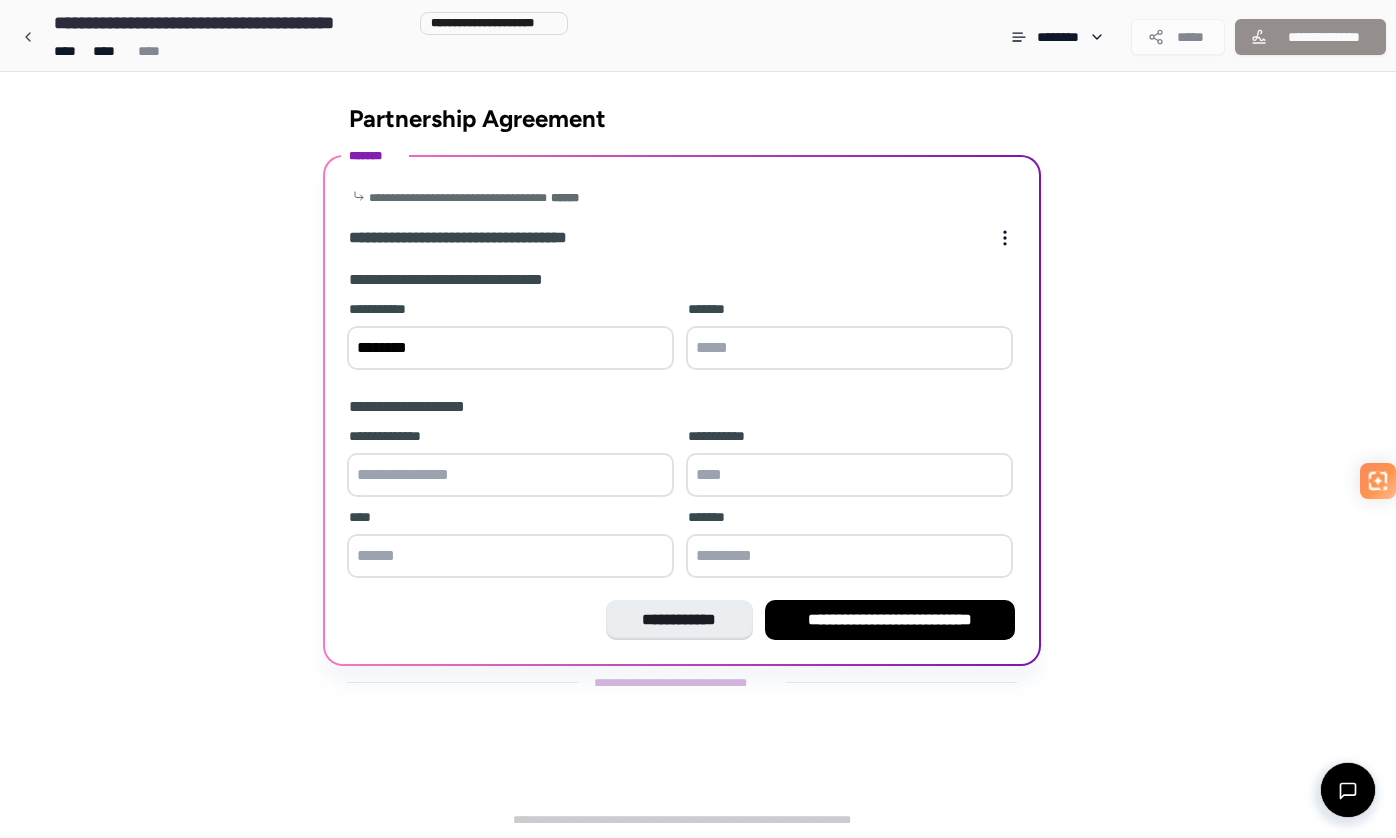 type on "********" 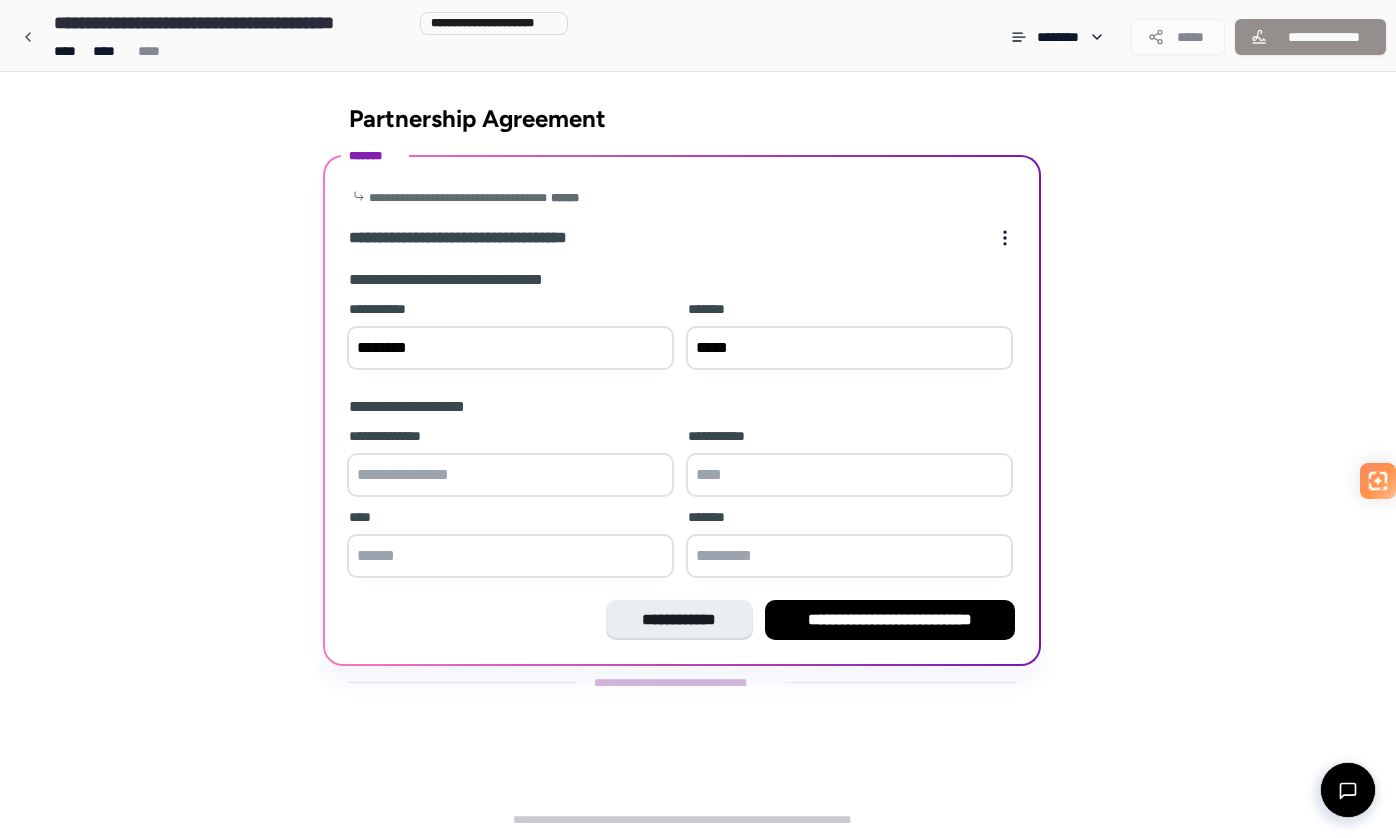 type on "*****" 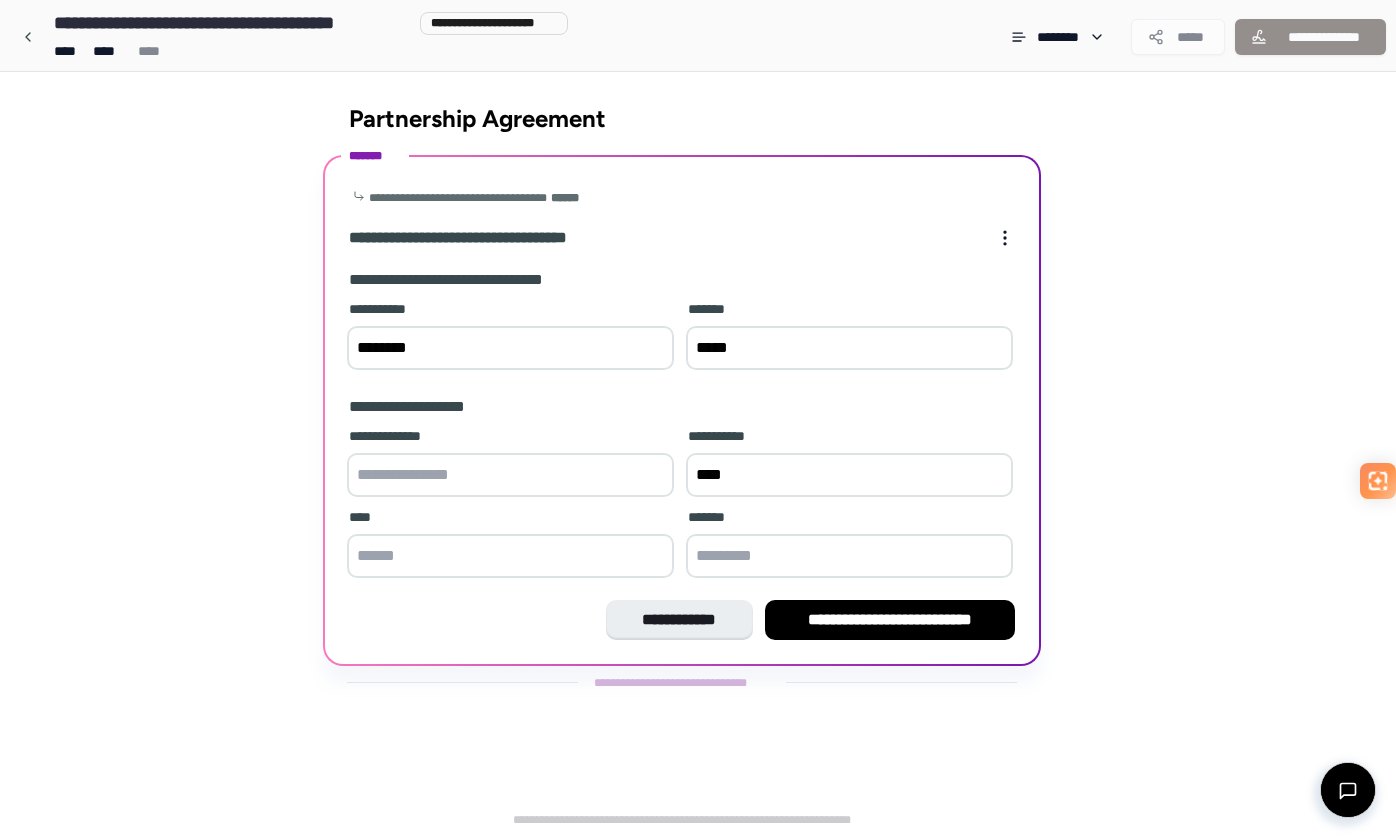 type on "****" 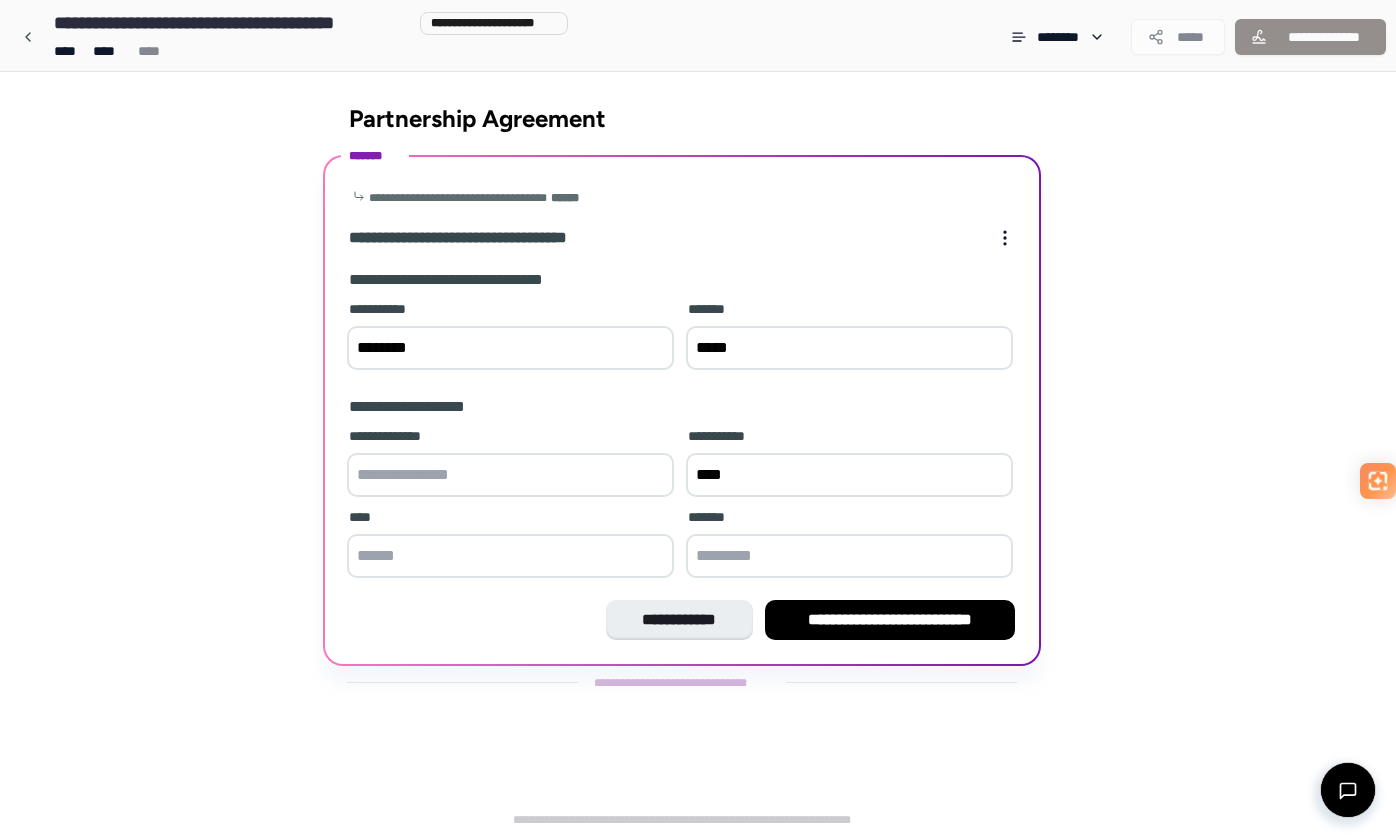 click at bounding box center (510, 556) 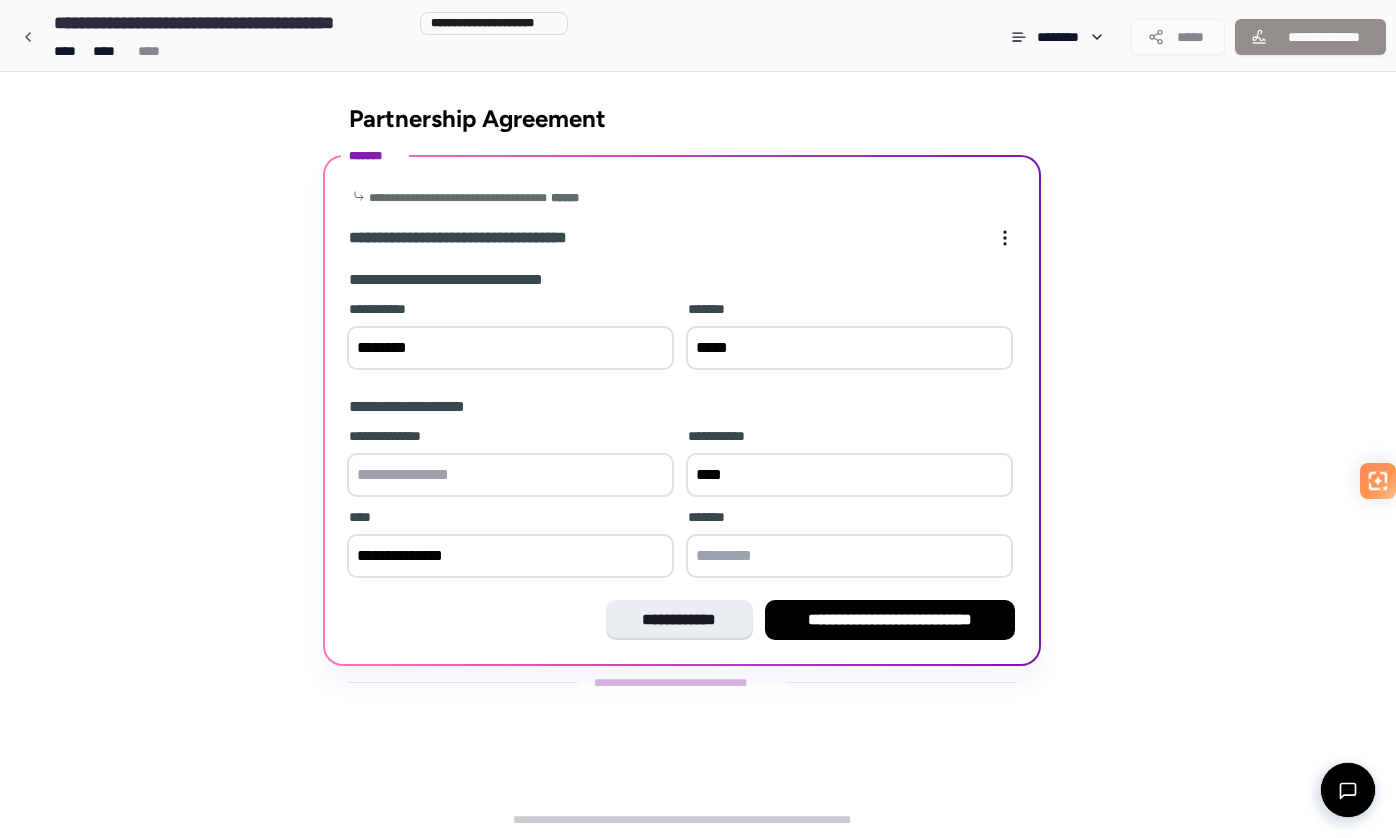 type on "**********" 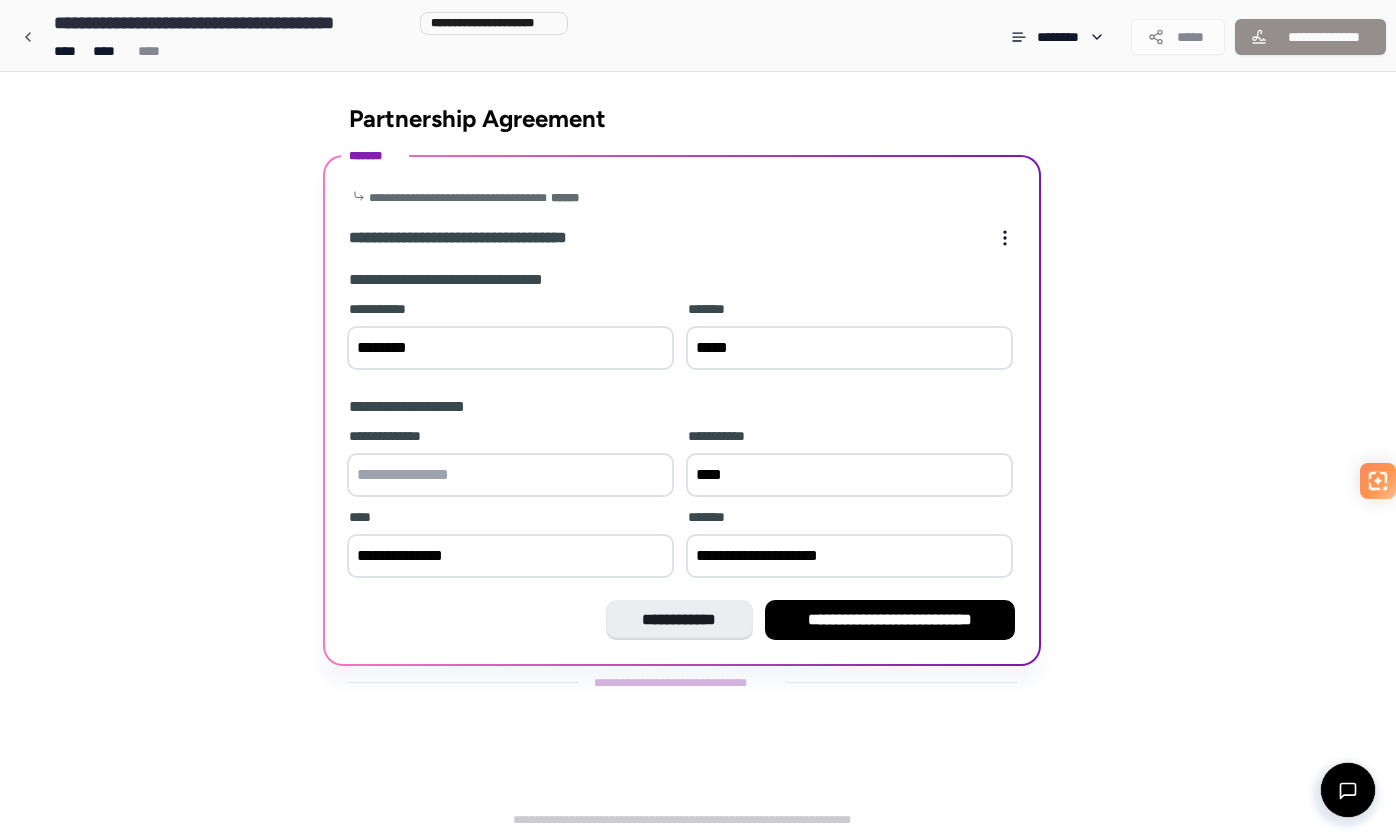 type on "**********" 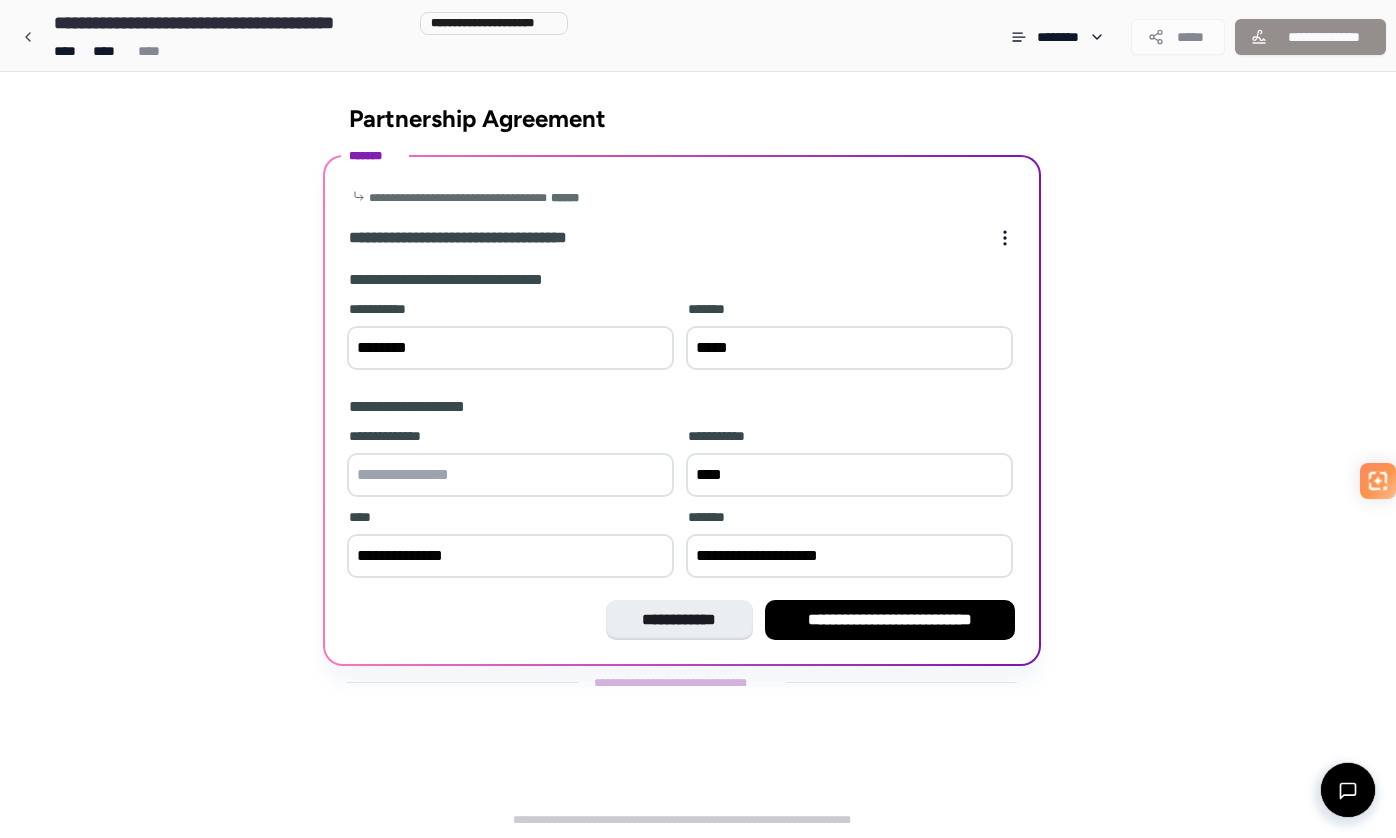 click at bounding box center (510, 475) 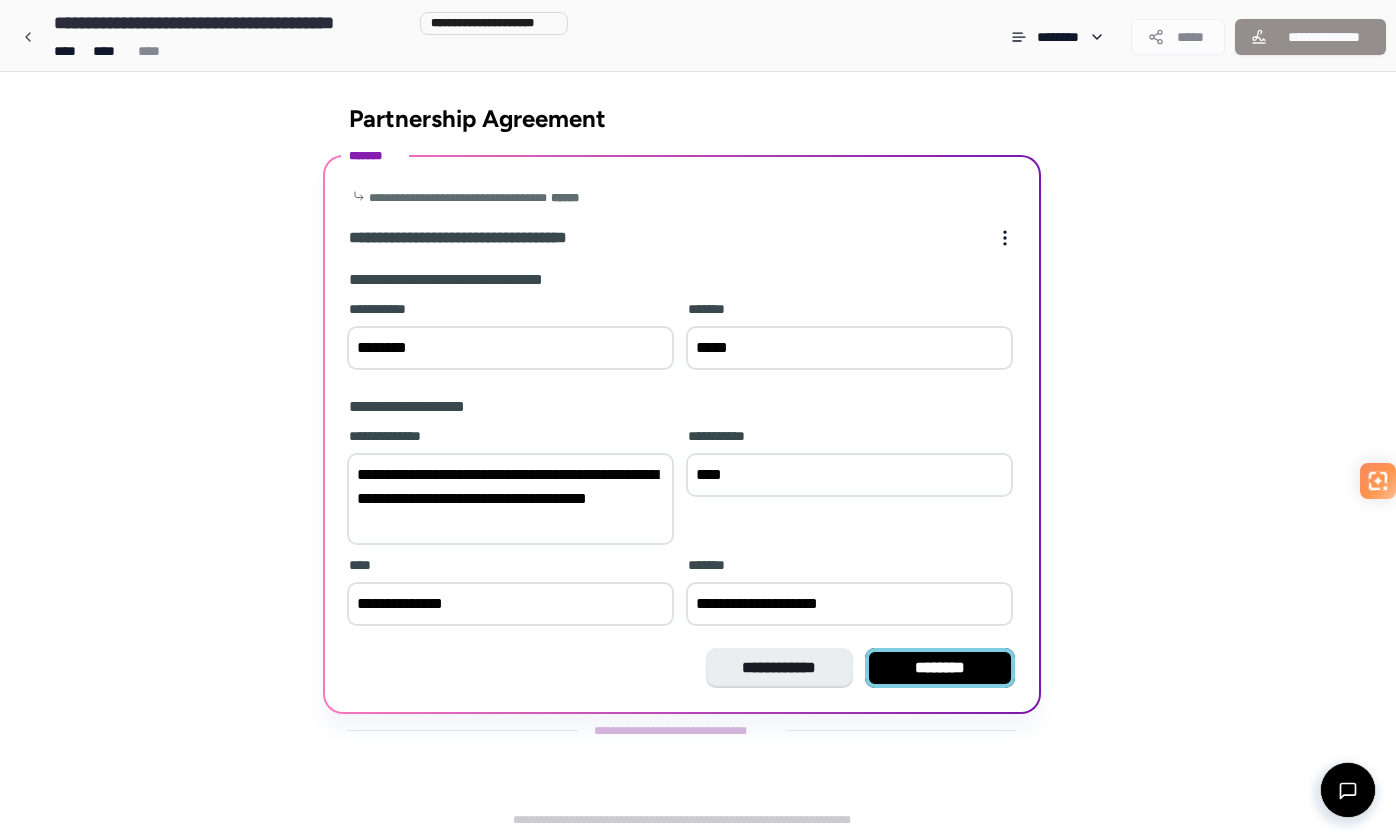type on "**********" 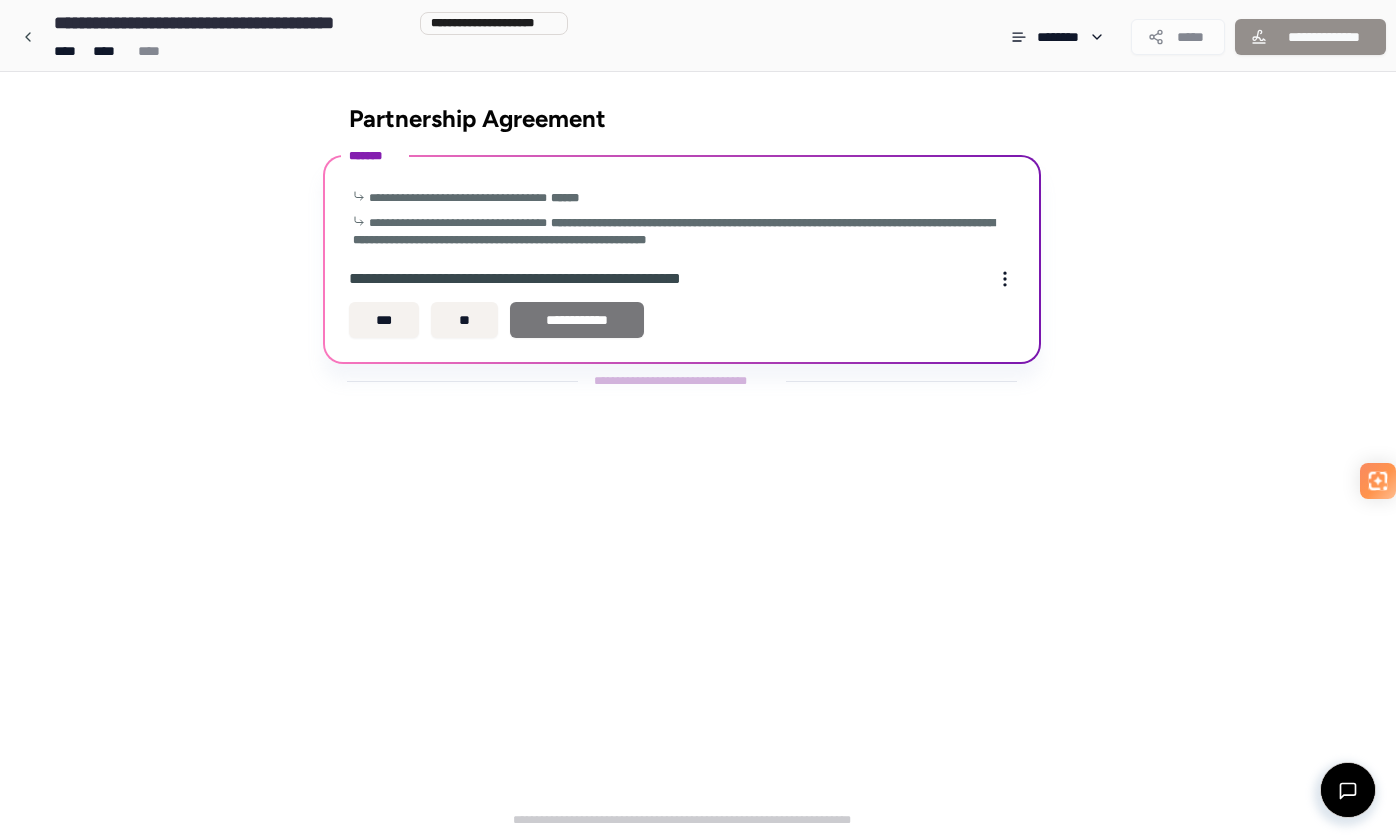 click on "**********" at bounding box center (577, 320) 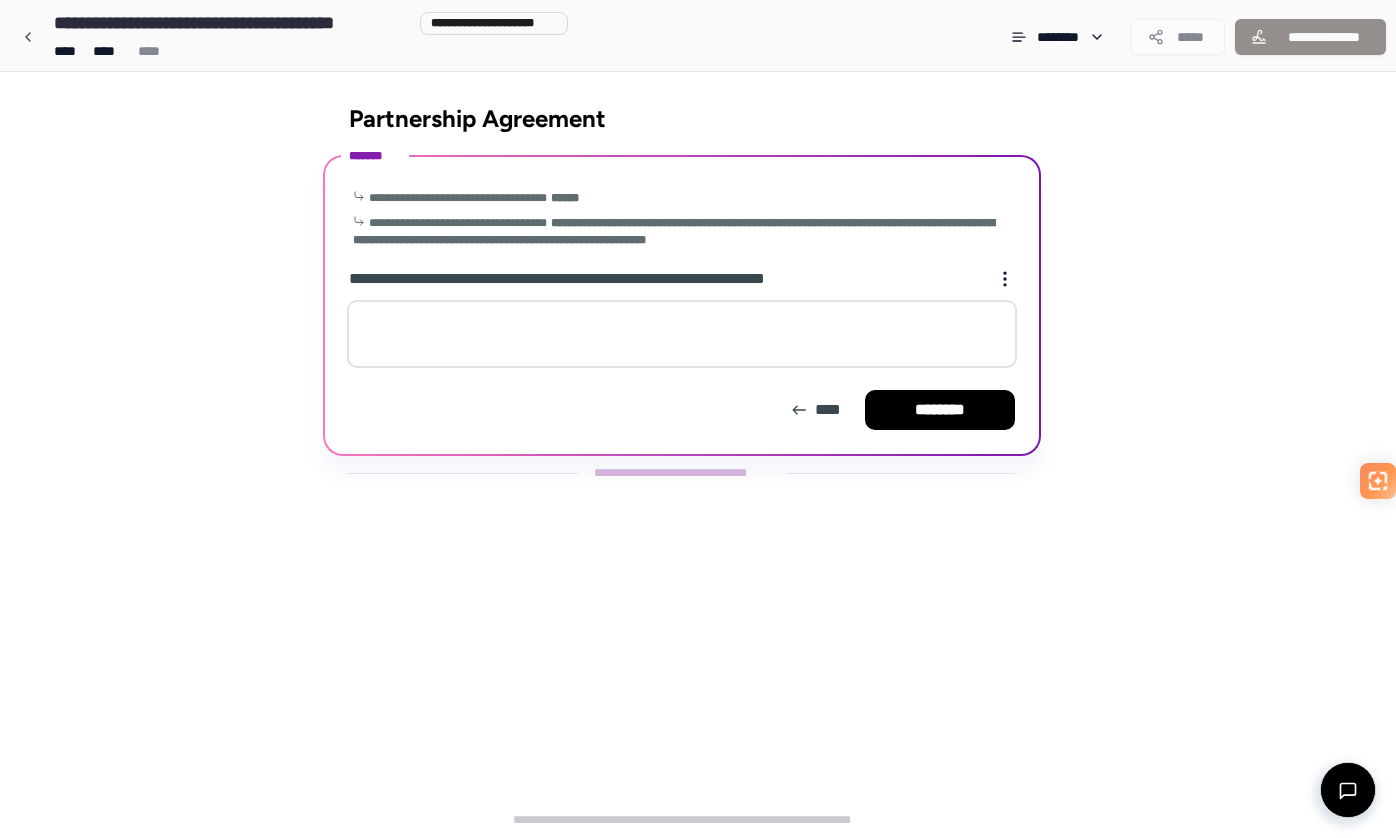 paste on "**********" 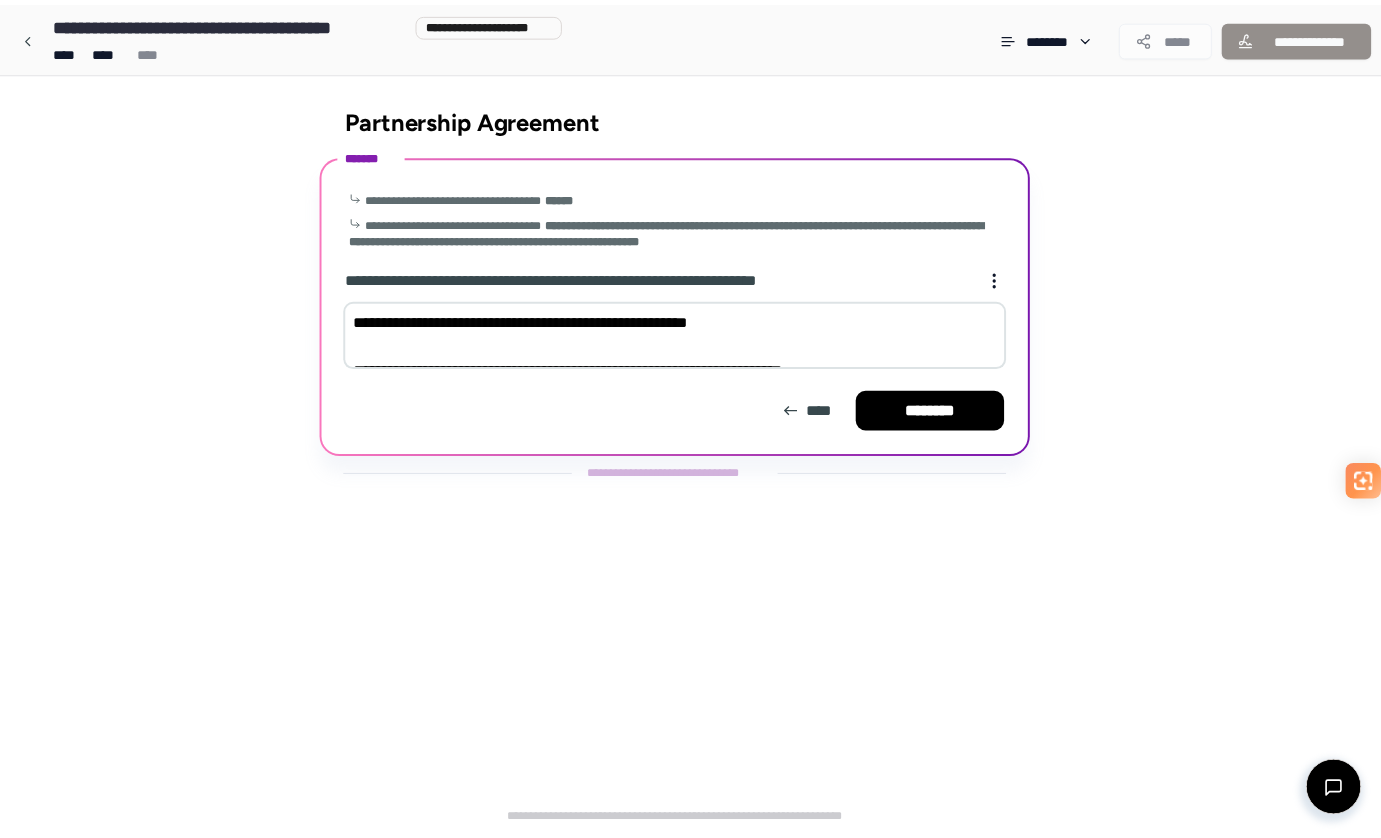 scroll, scrollTop: 2600, scrollLeft: 0, axis: vertical 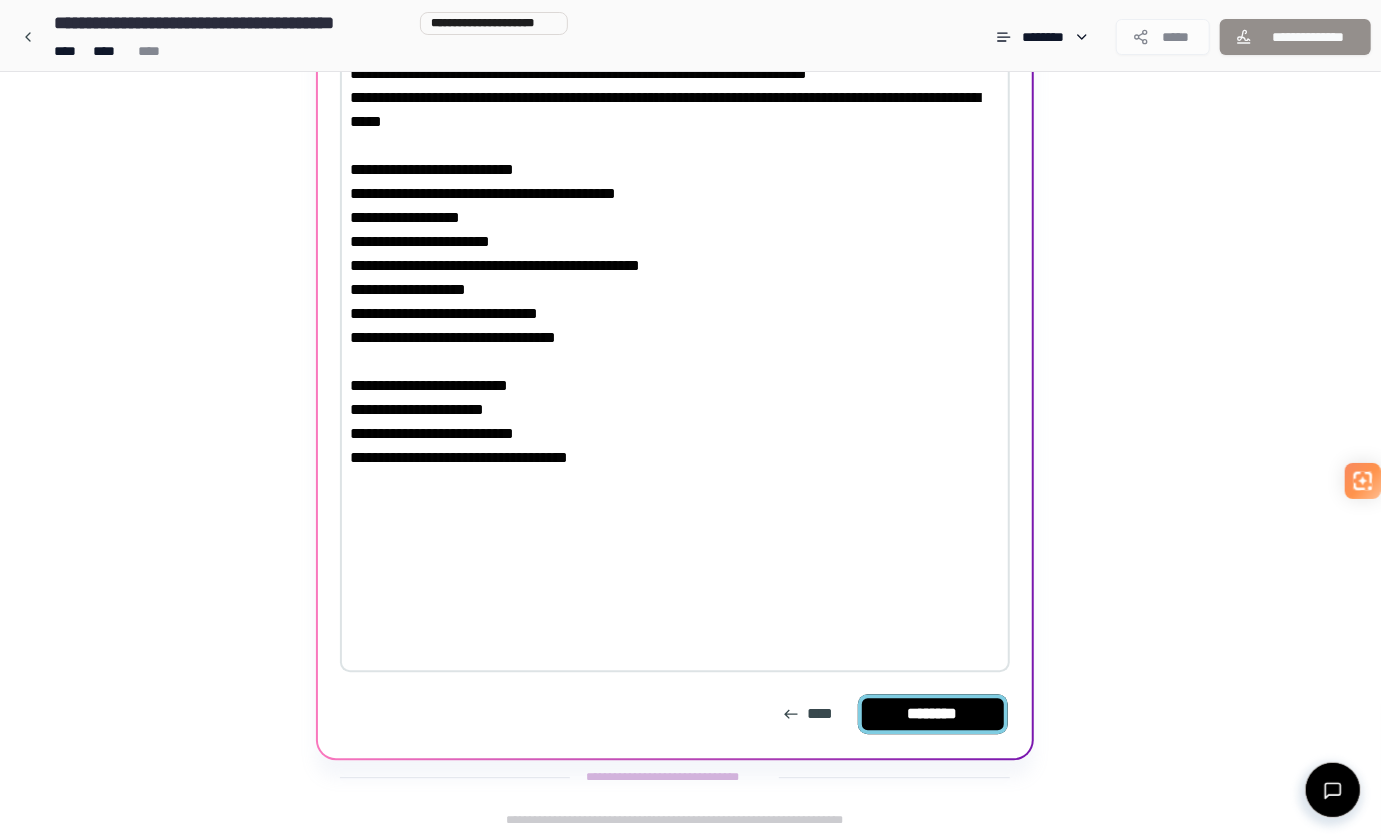type on "**********" 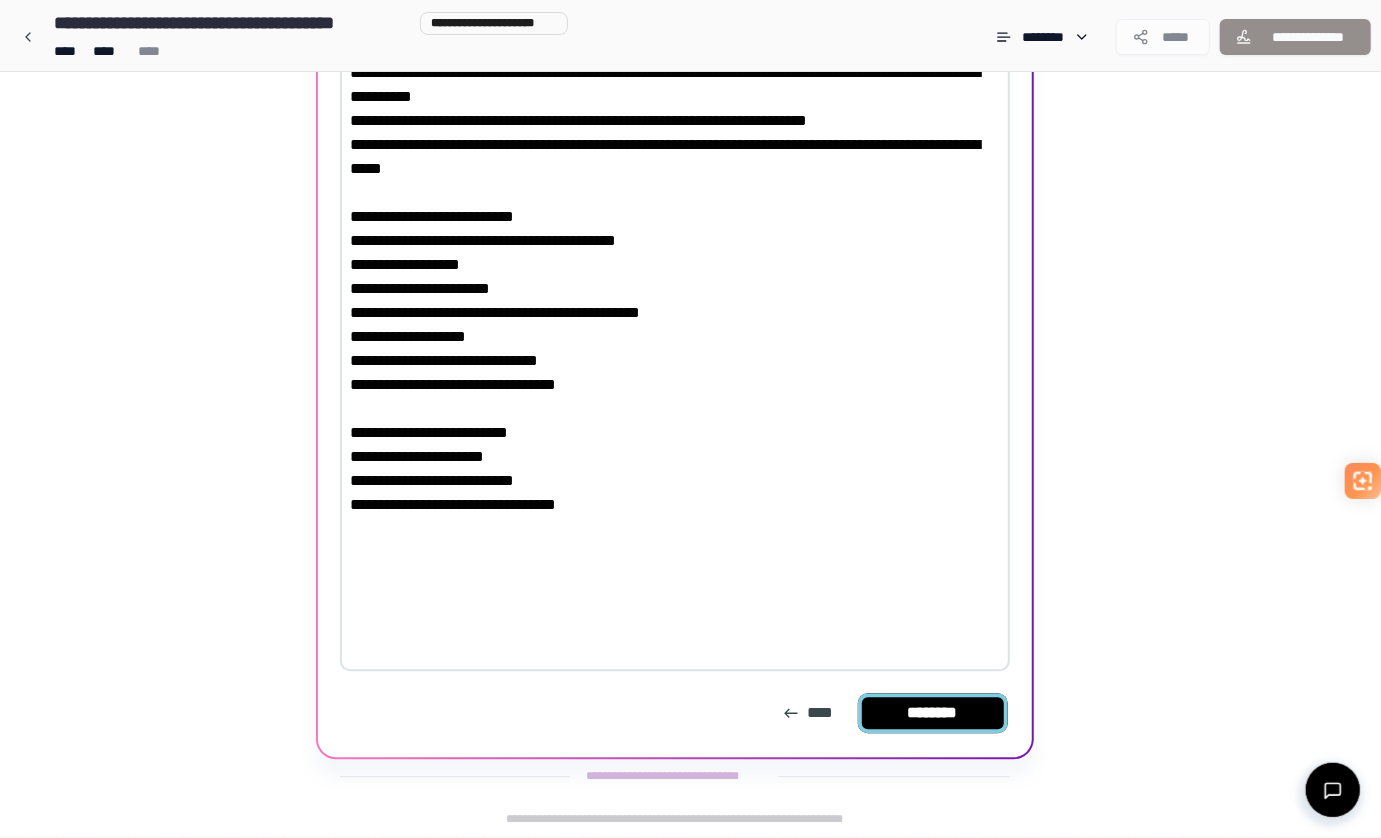 click on "********" at bounding box center (933, 713) 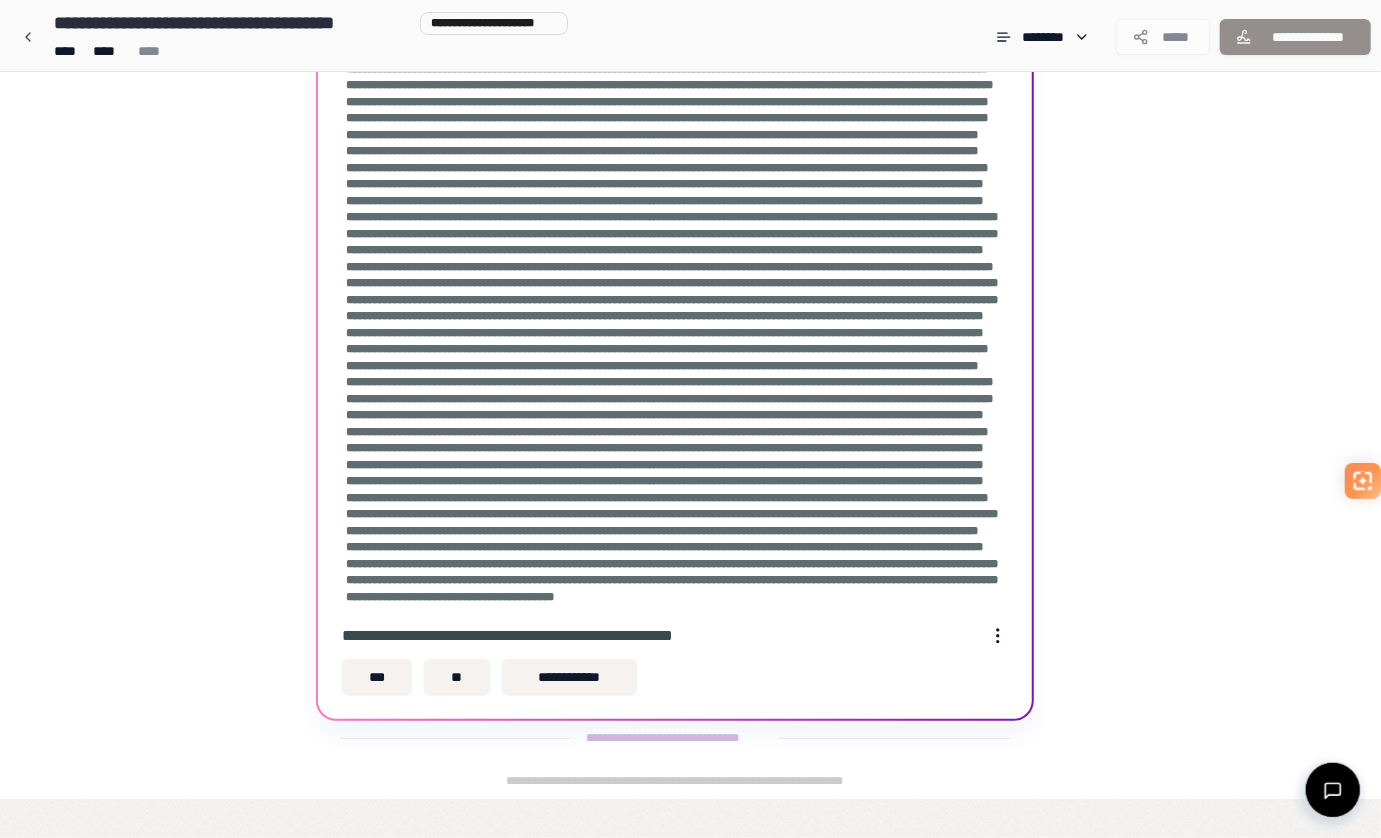 scroll, scrollTop: 339, scrollLeft: 0, axis: vertical 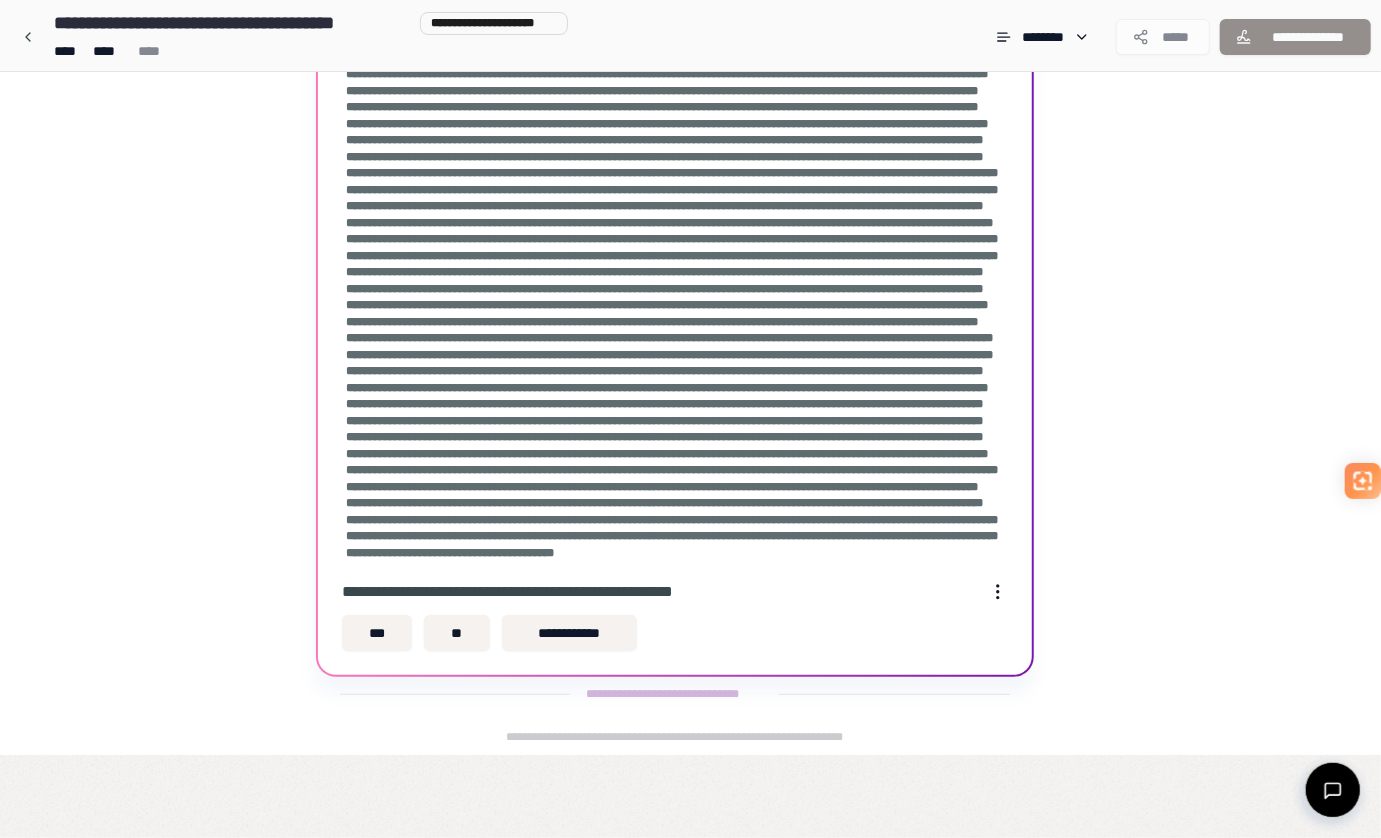 click on "**" at bounding box center [457, 633] 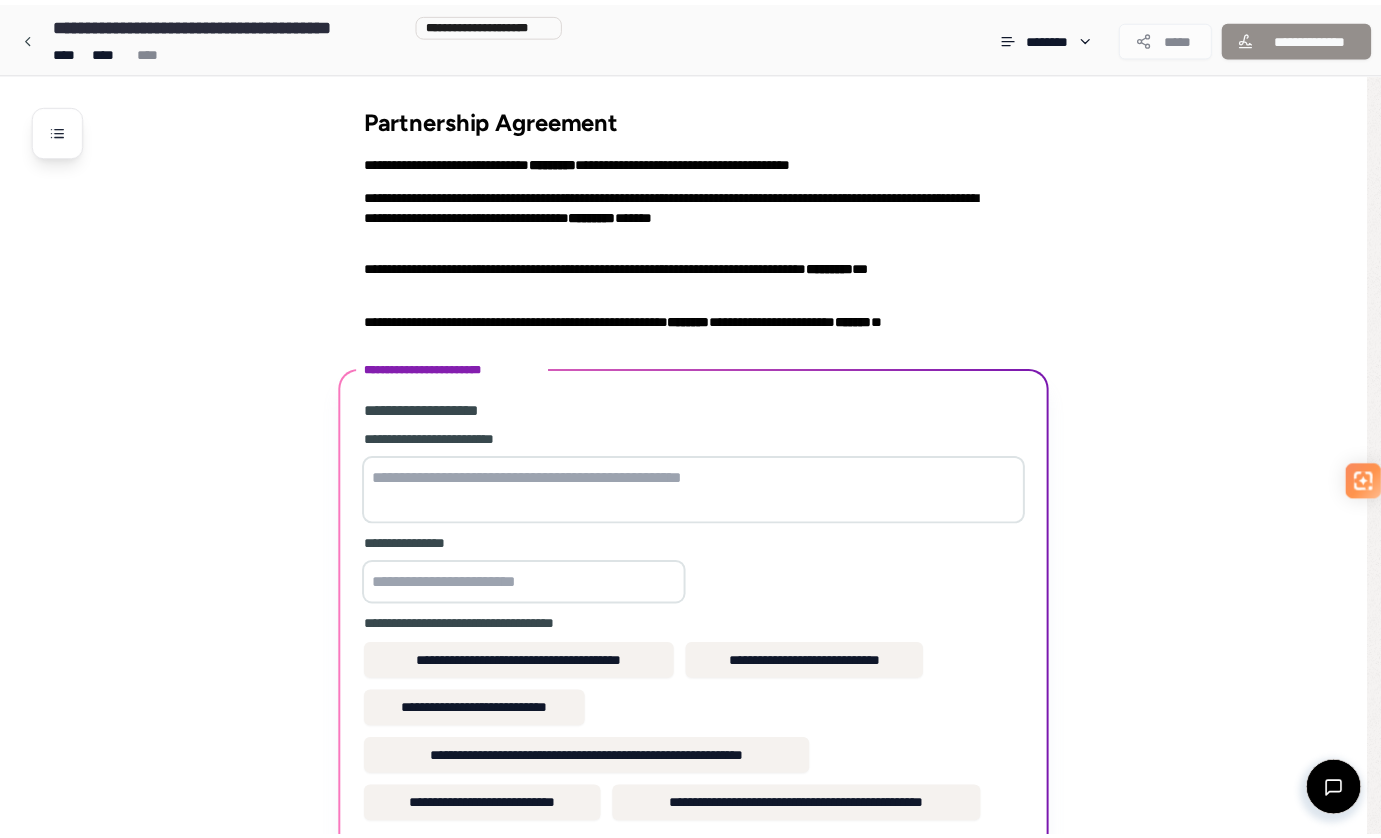 scroll, scrollTop: 154, scrollLeft: 0, axis: vertical 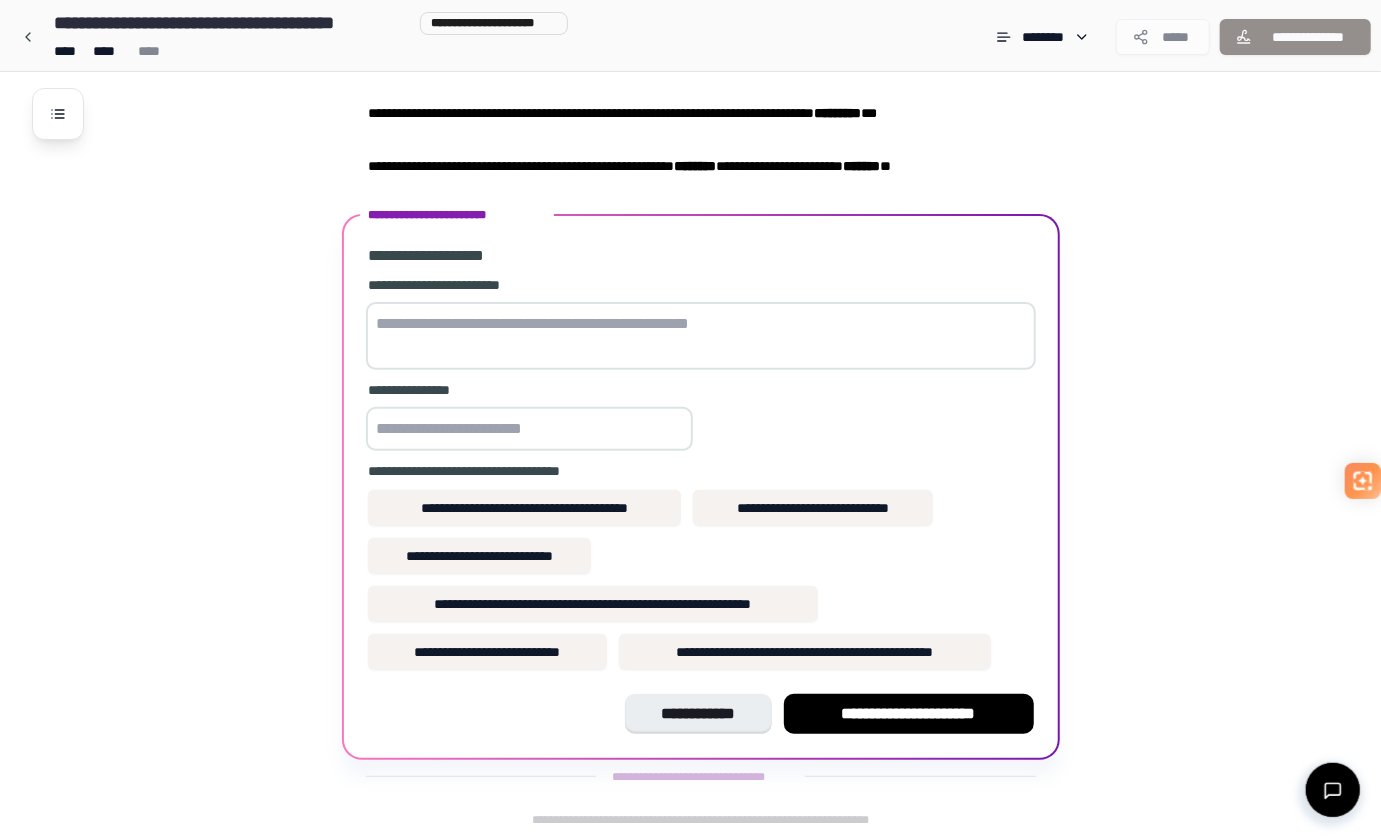 paste on "**********" 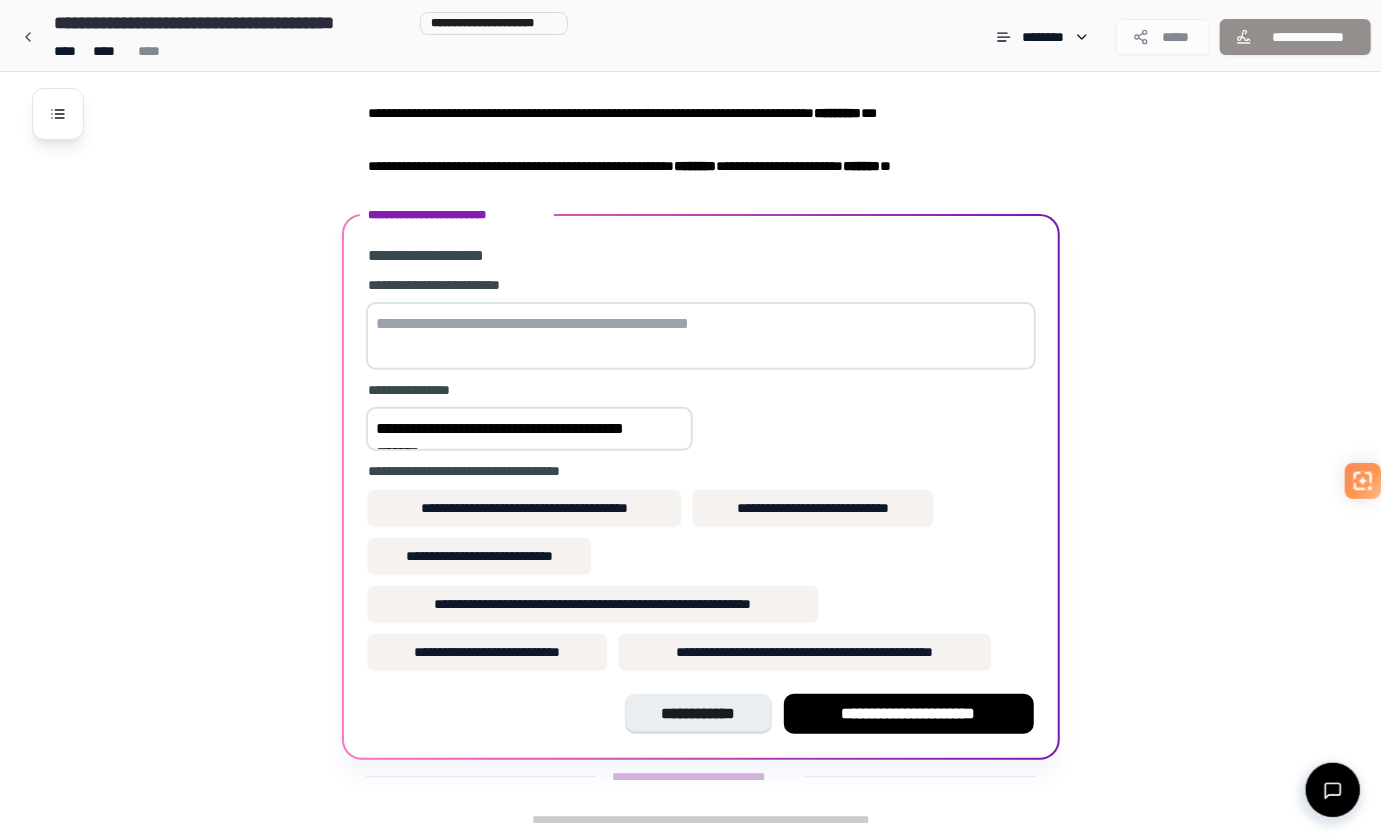 scroll, scrollTop: 346, scrollLeft: 0, axis: vertical 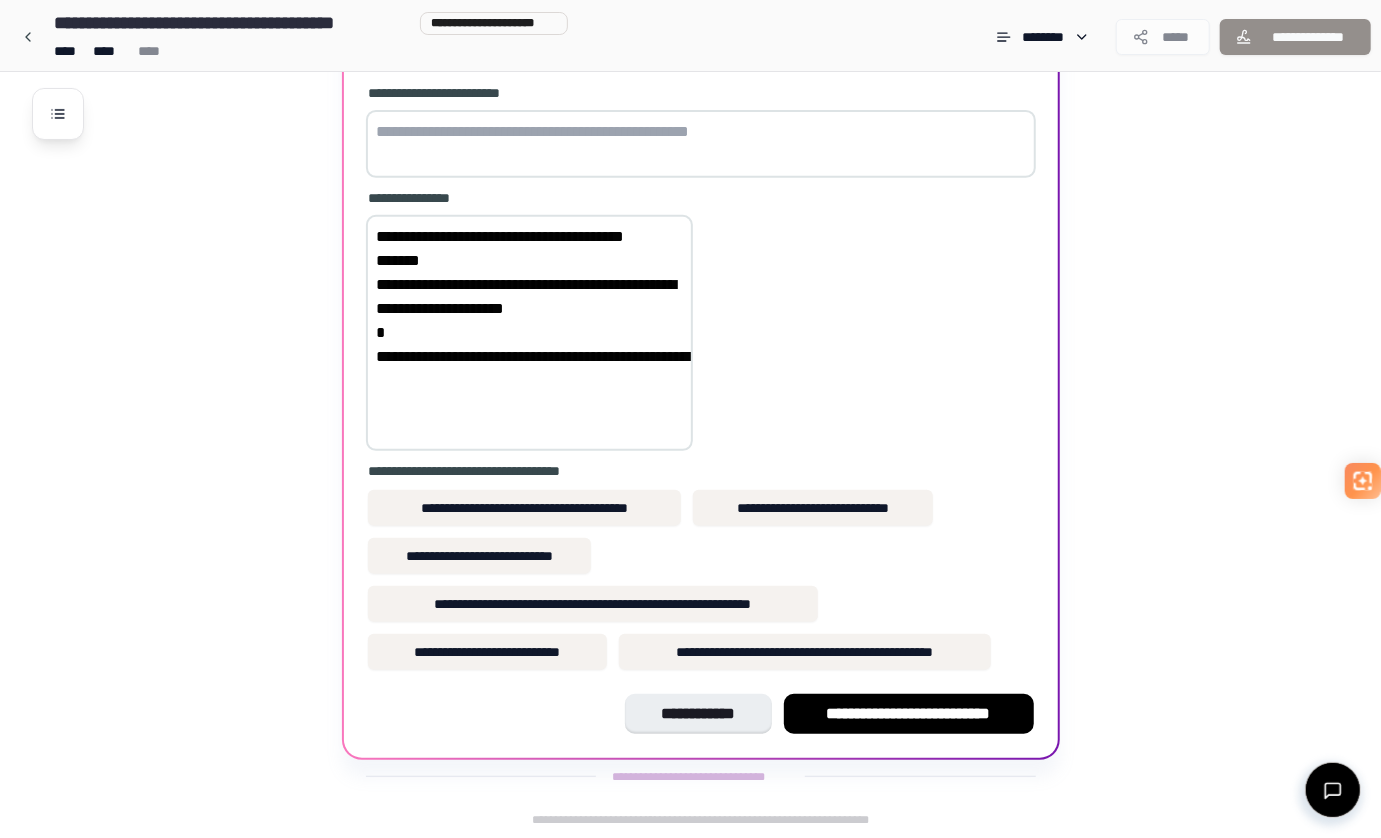 type on "**********" 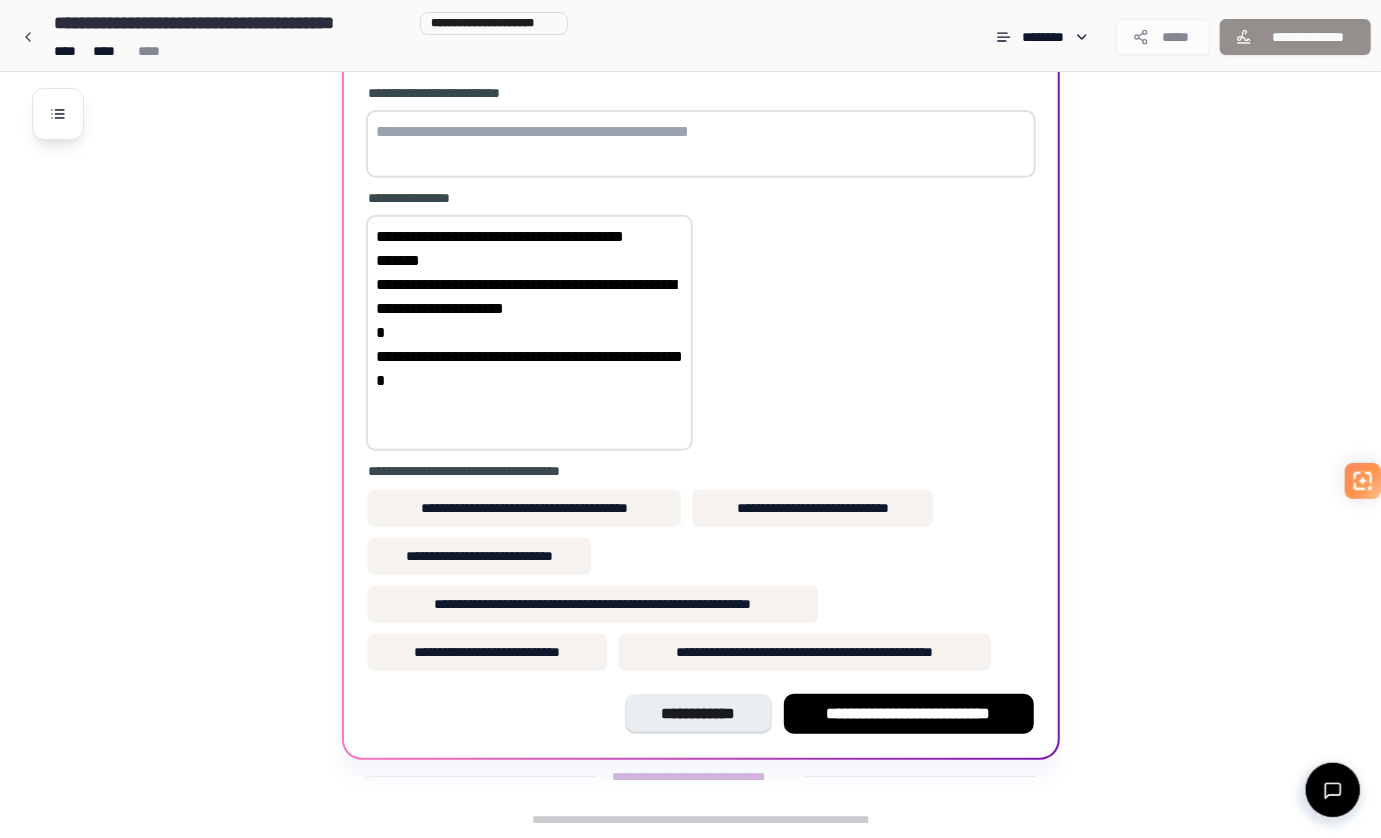 scroll, scrollTop: 298, scrollLeft: 0, axis: vertical 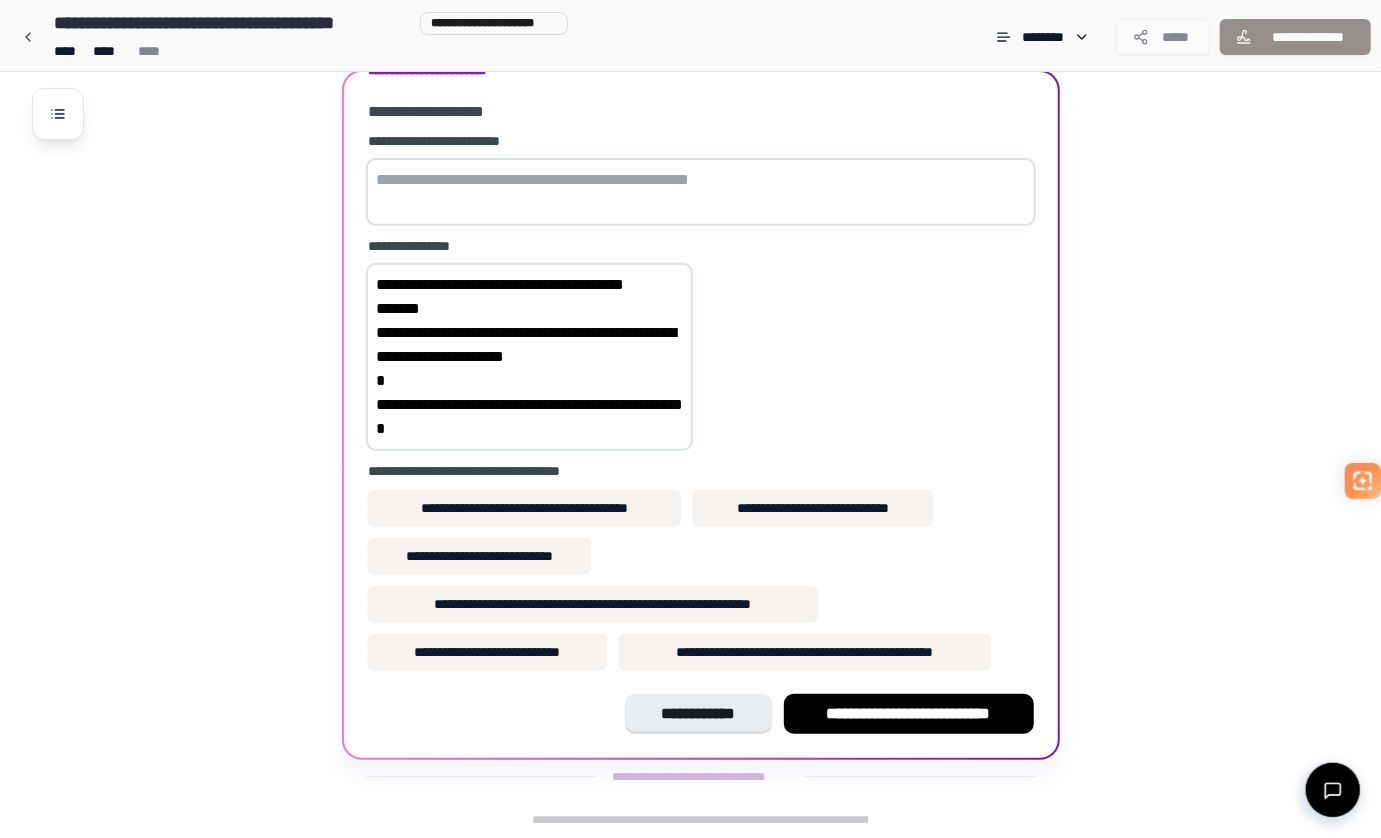 click on "**********" at bounding box center (701, 404) 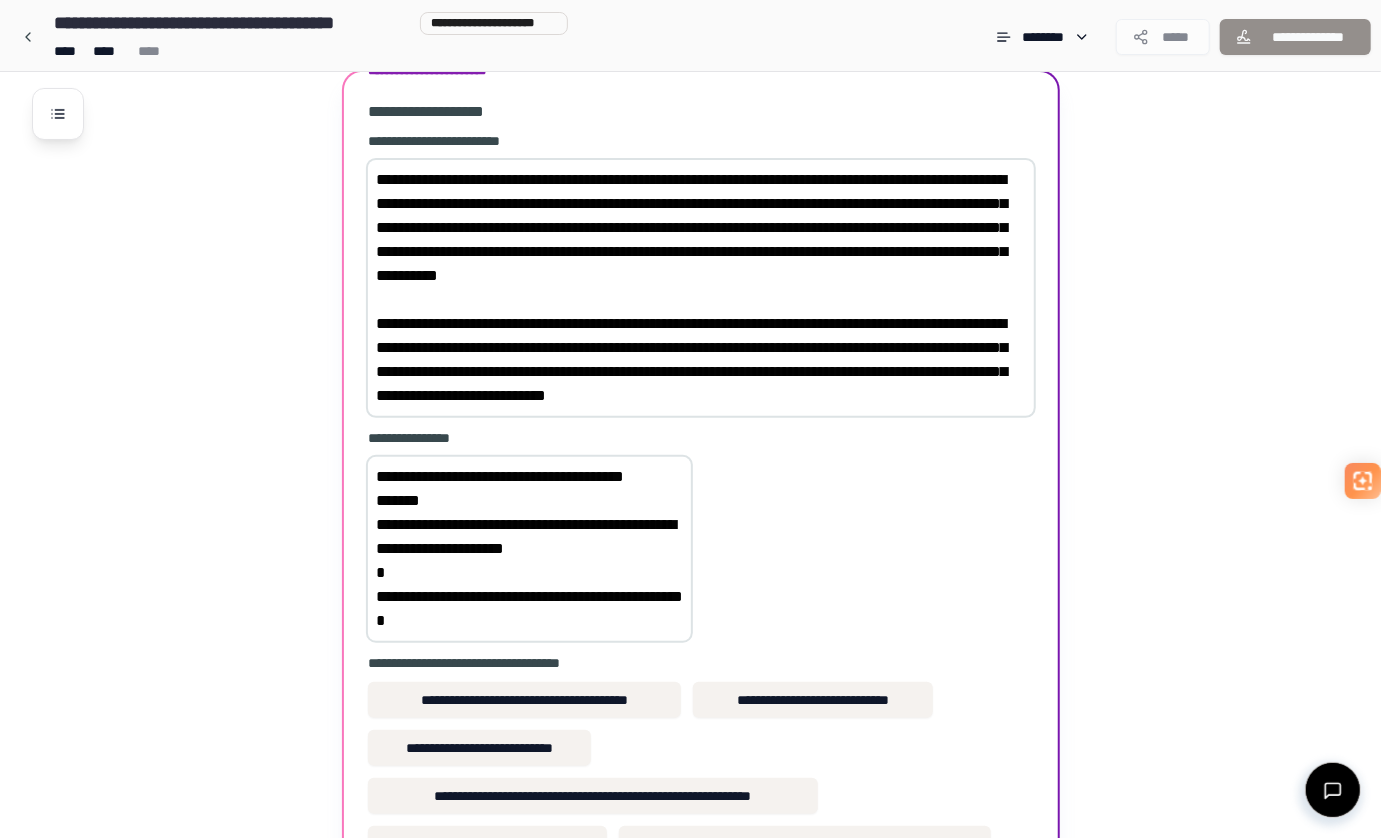 scroll, scrollTop: 490, scrollLeft: 0, axis: vertical 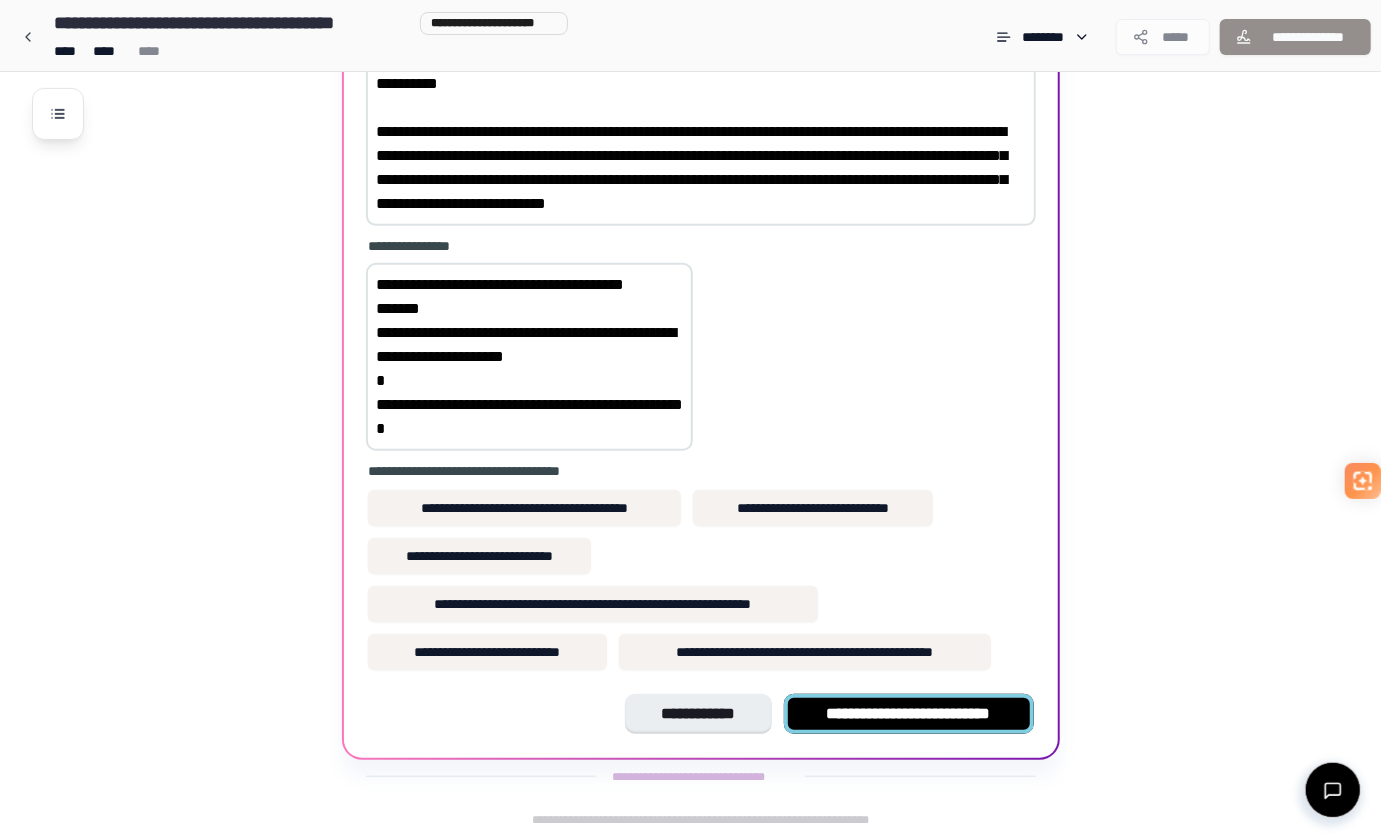 type on "**********" 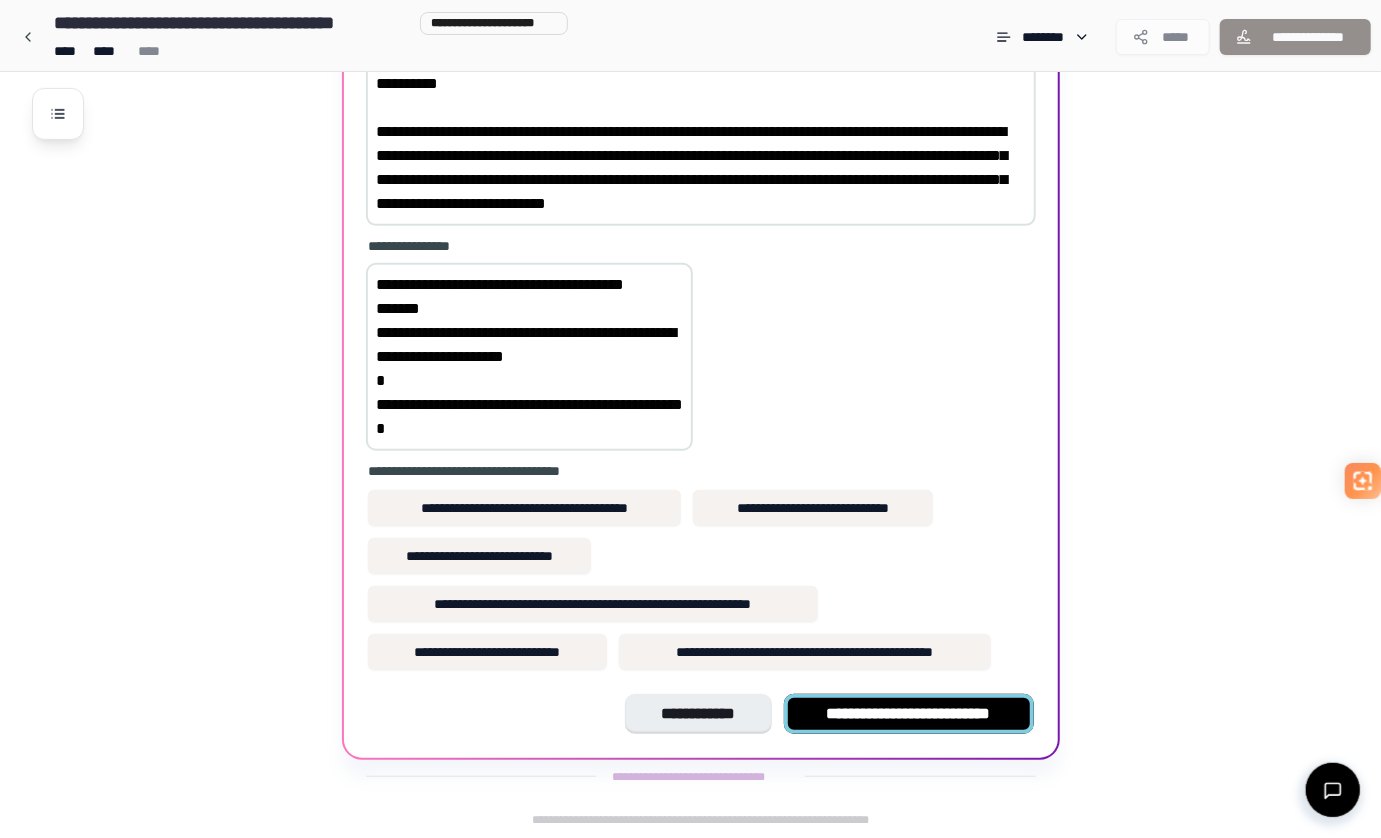 click on "**********" at bounding box center [909, 714] 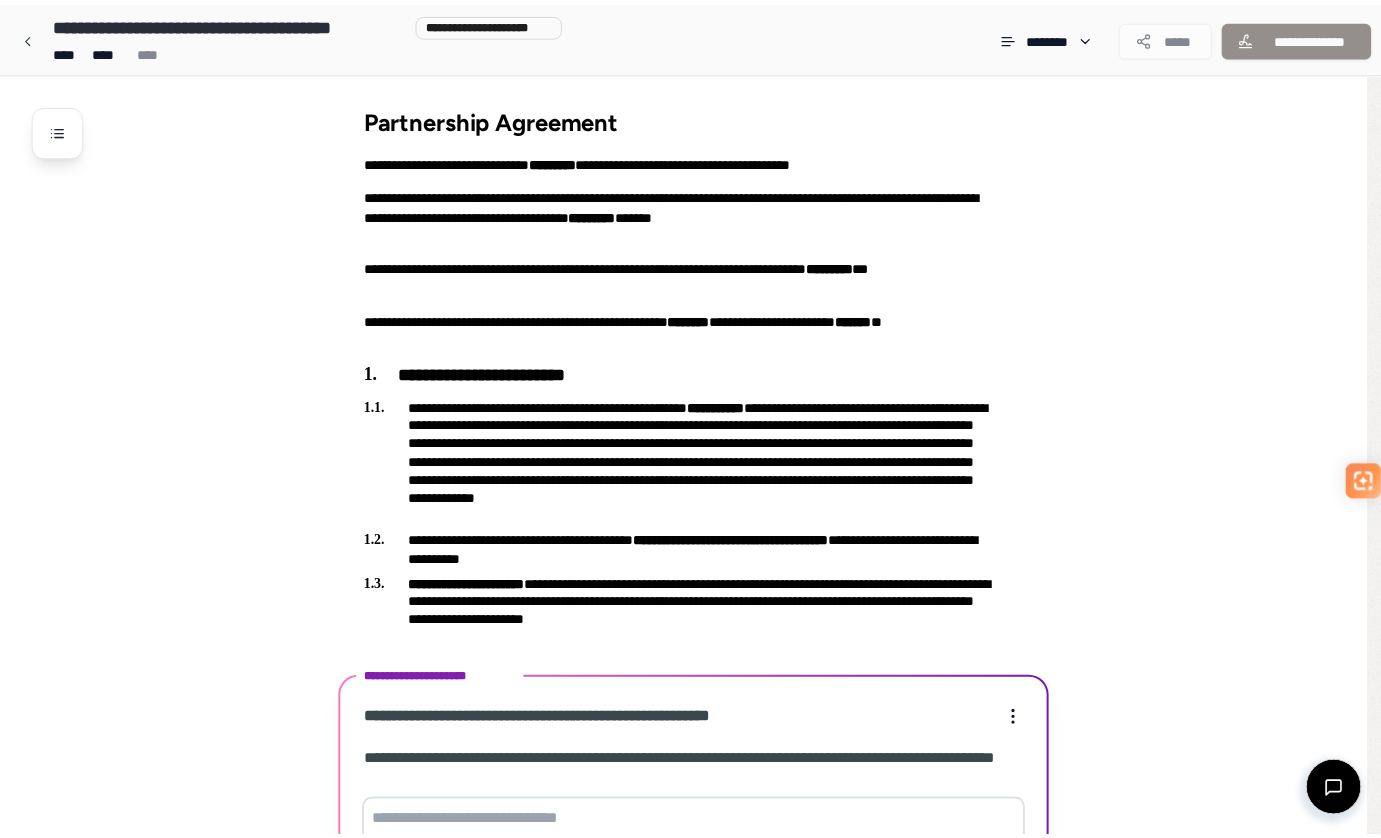 scroll, scrollTop: 340, scrollLeft: 0, axis: vertical 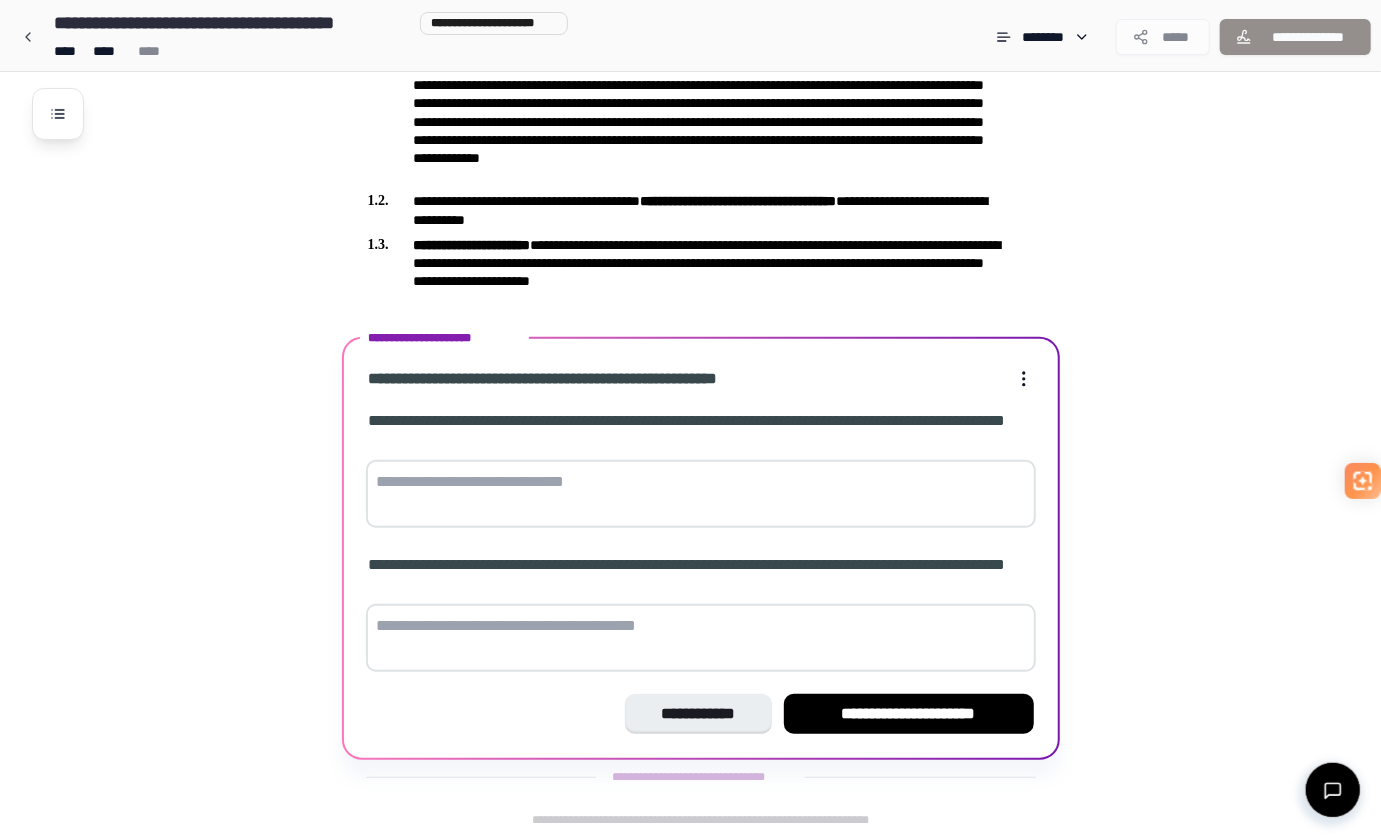 click at bounding box center [701, 494] 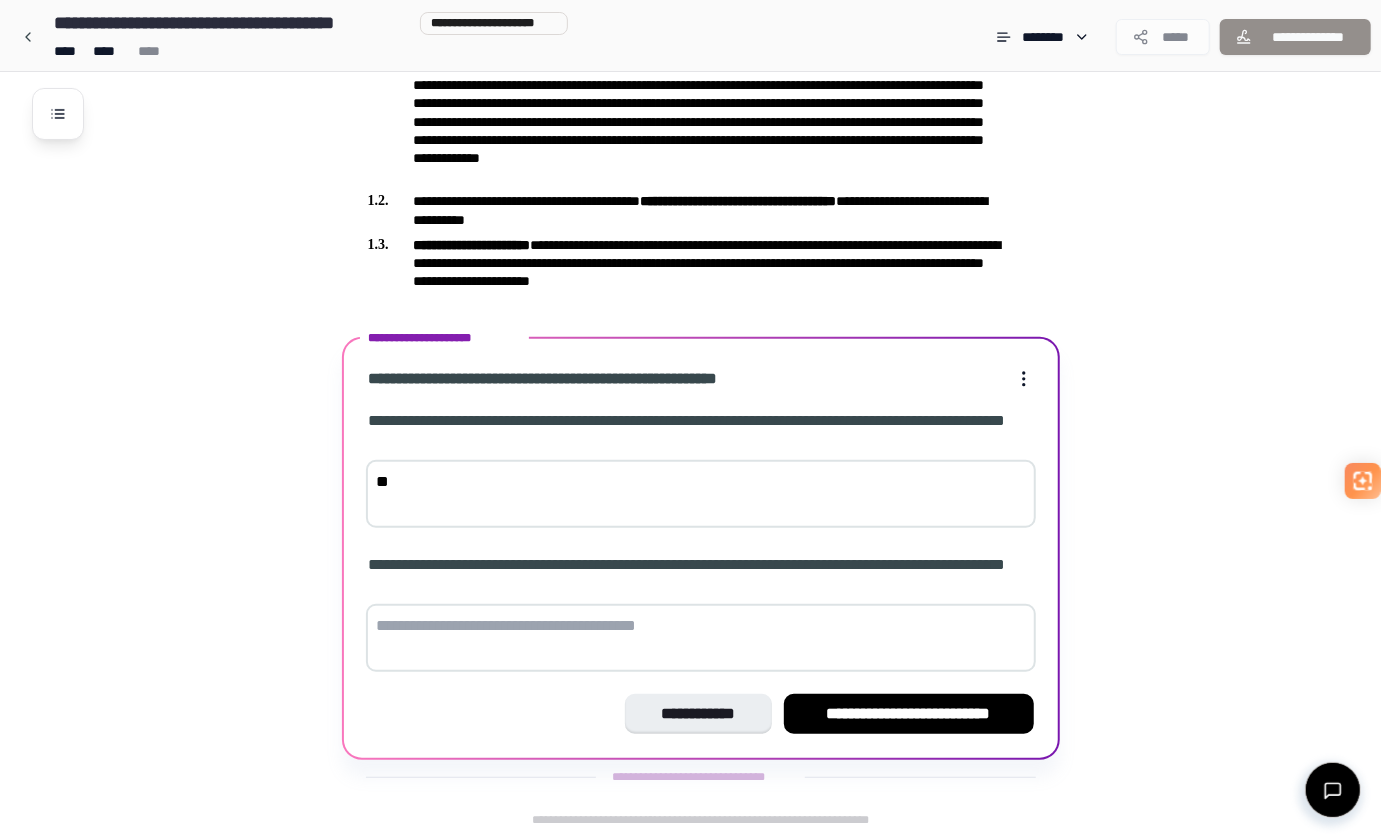 type on "*" 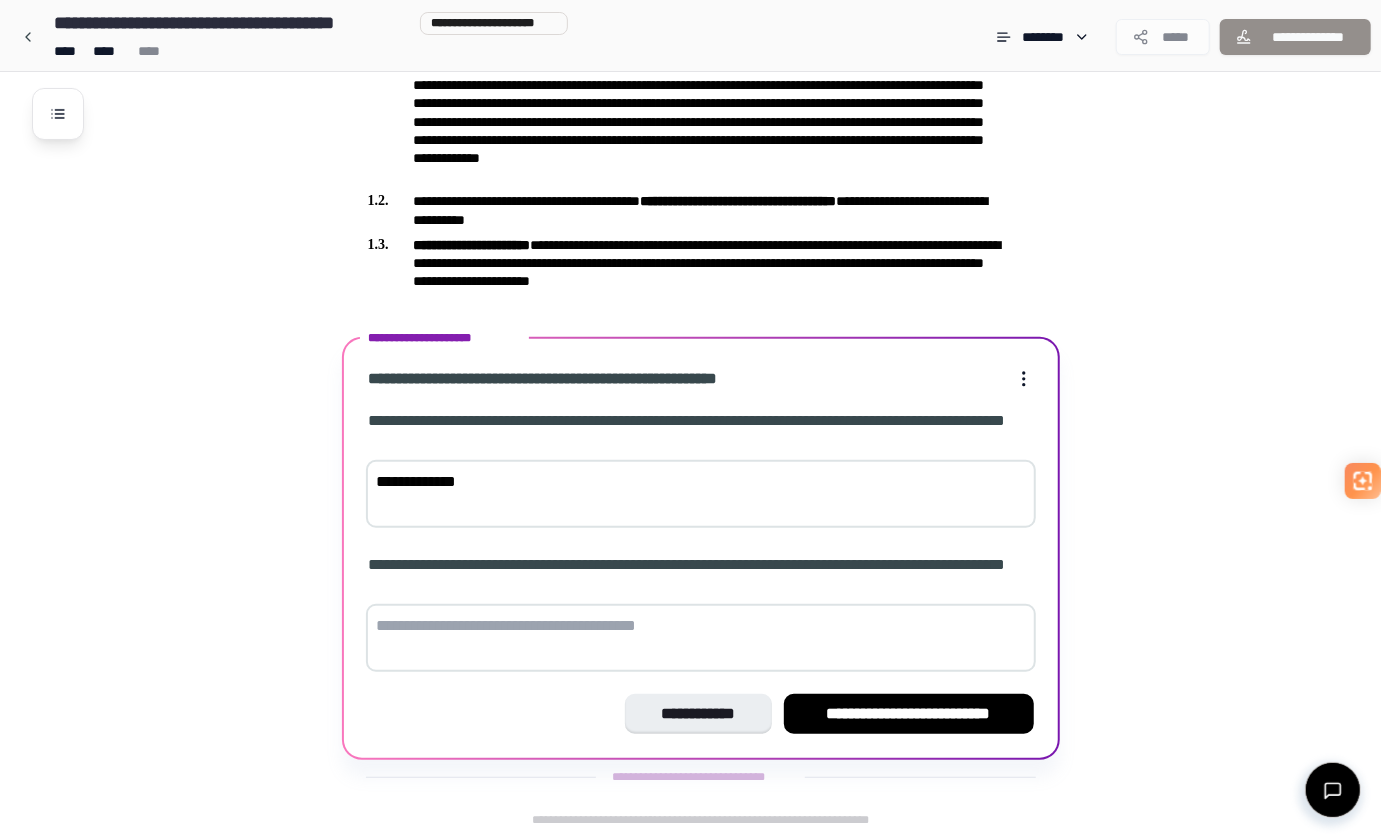 type on "**********" 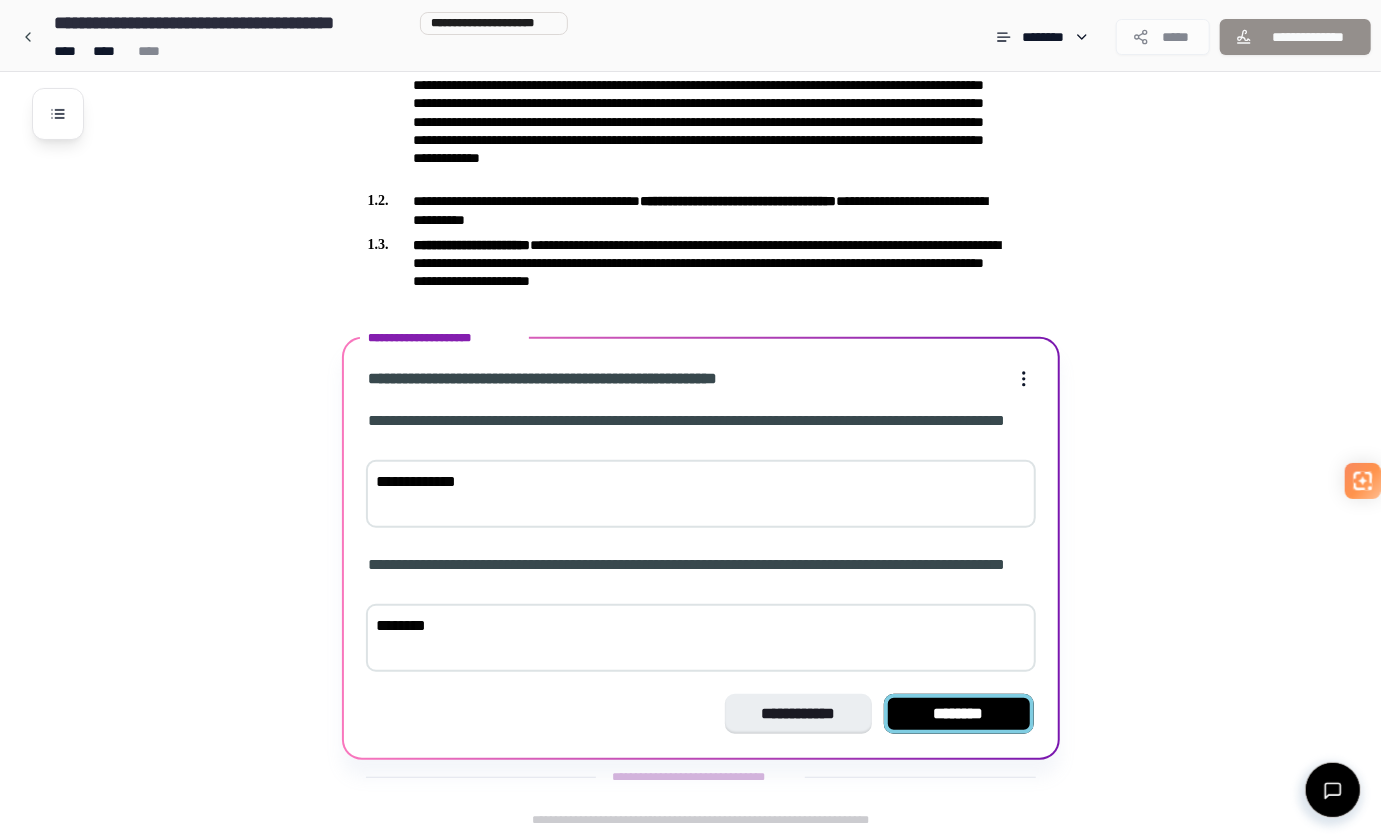 type on "********" 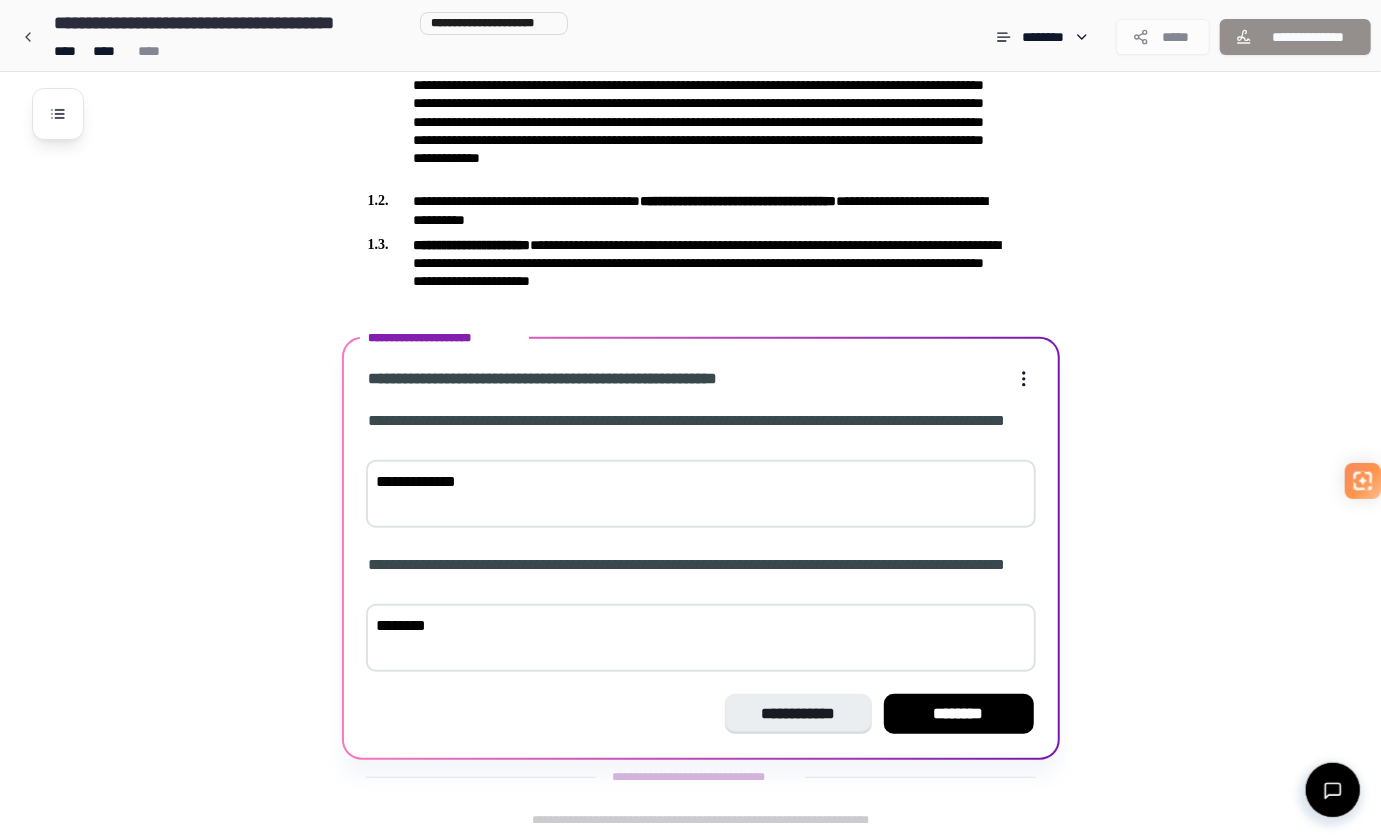 click on "********" at bounding box center [959, 714] 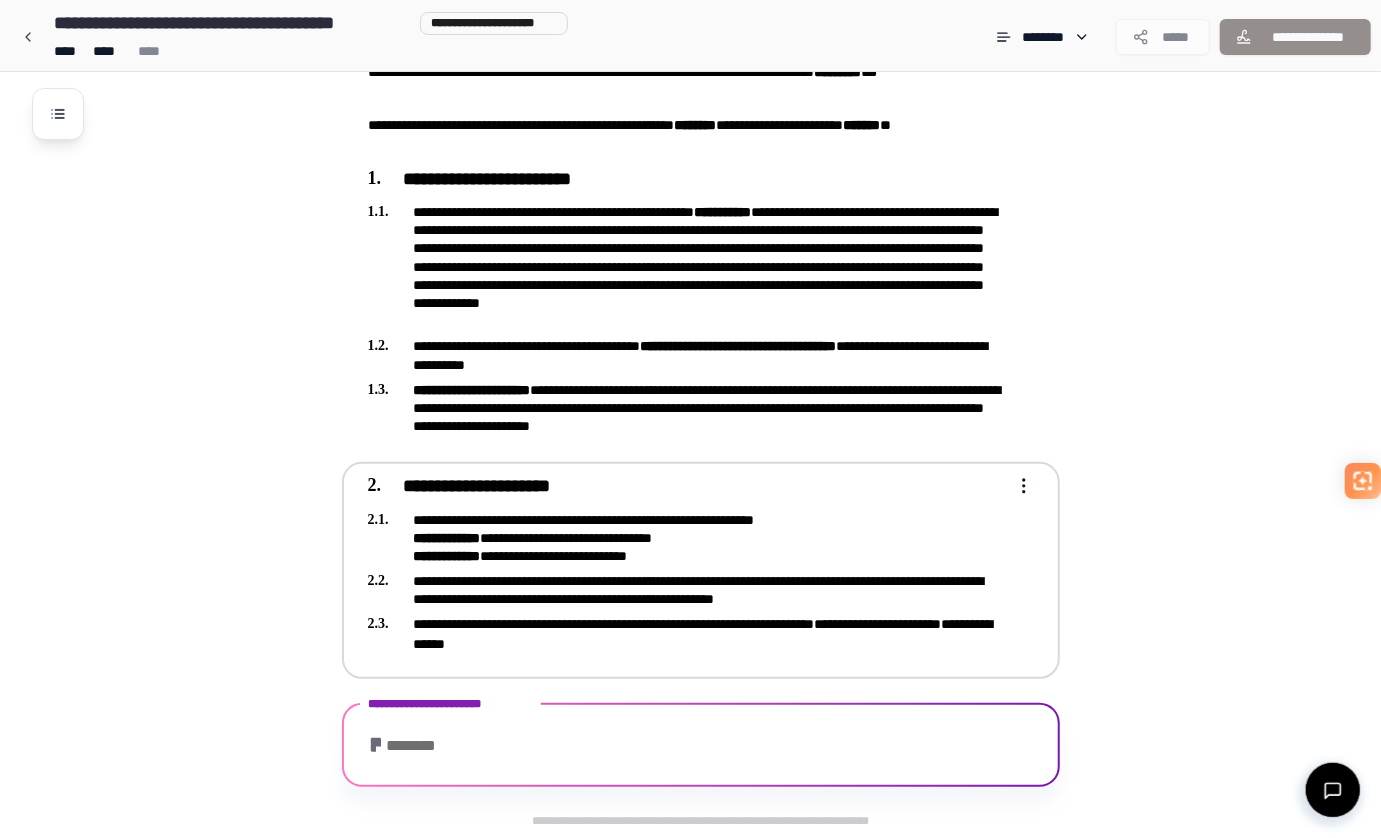 scroll, scrollTop: 532, scrollLeft: 0, axis: vertical 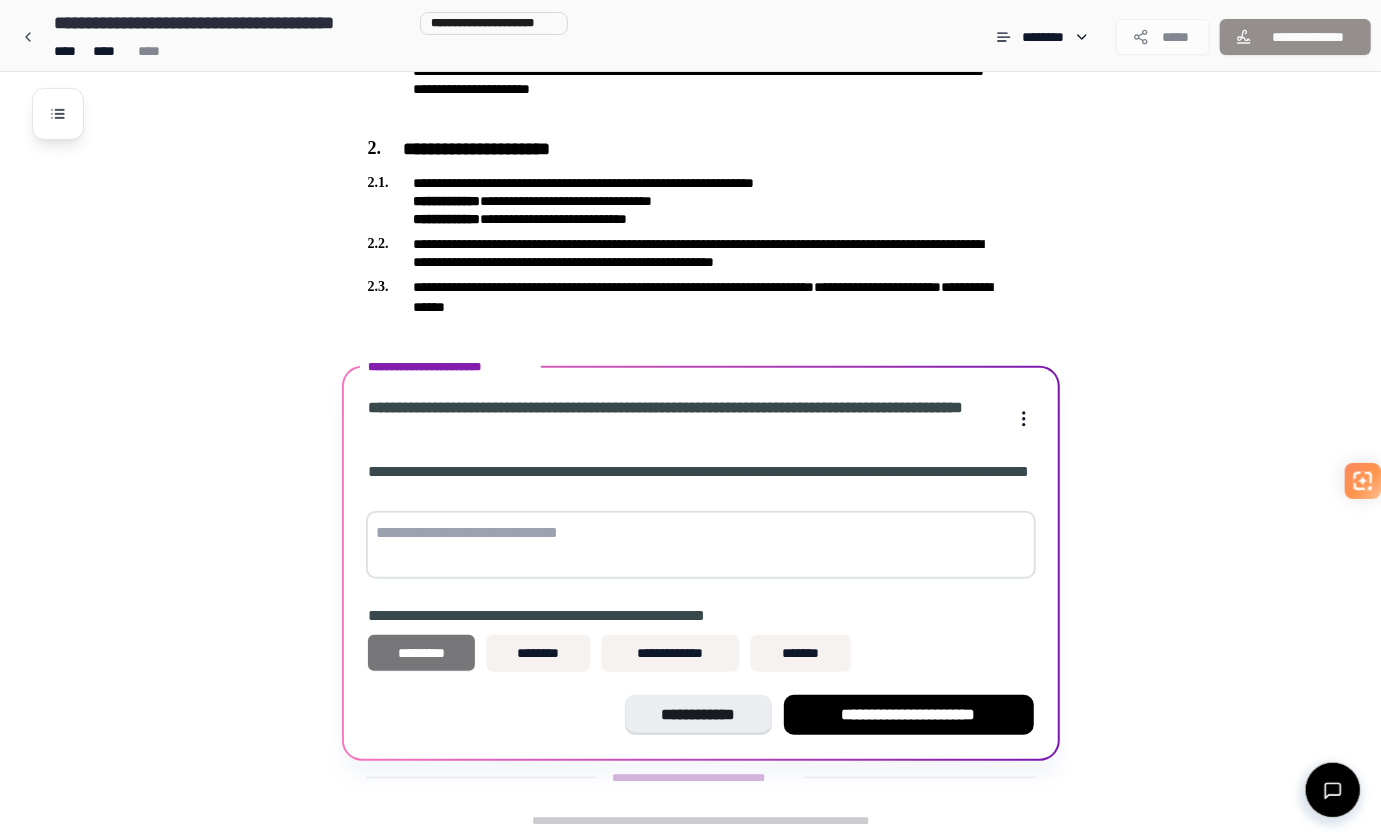 click on "*********" at bounding box center (422, 653) 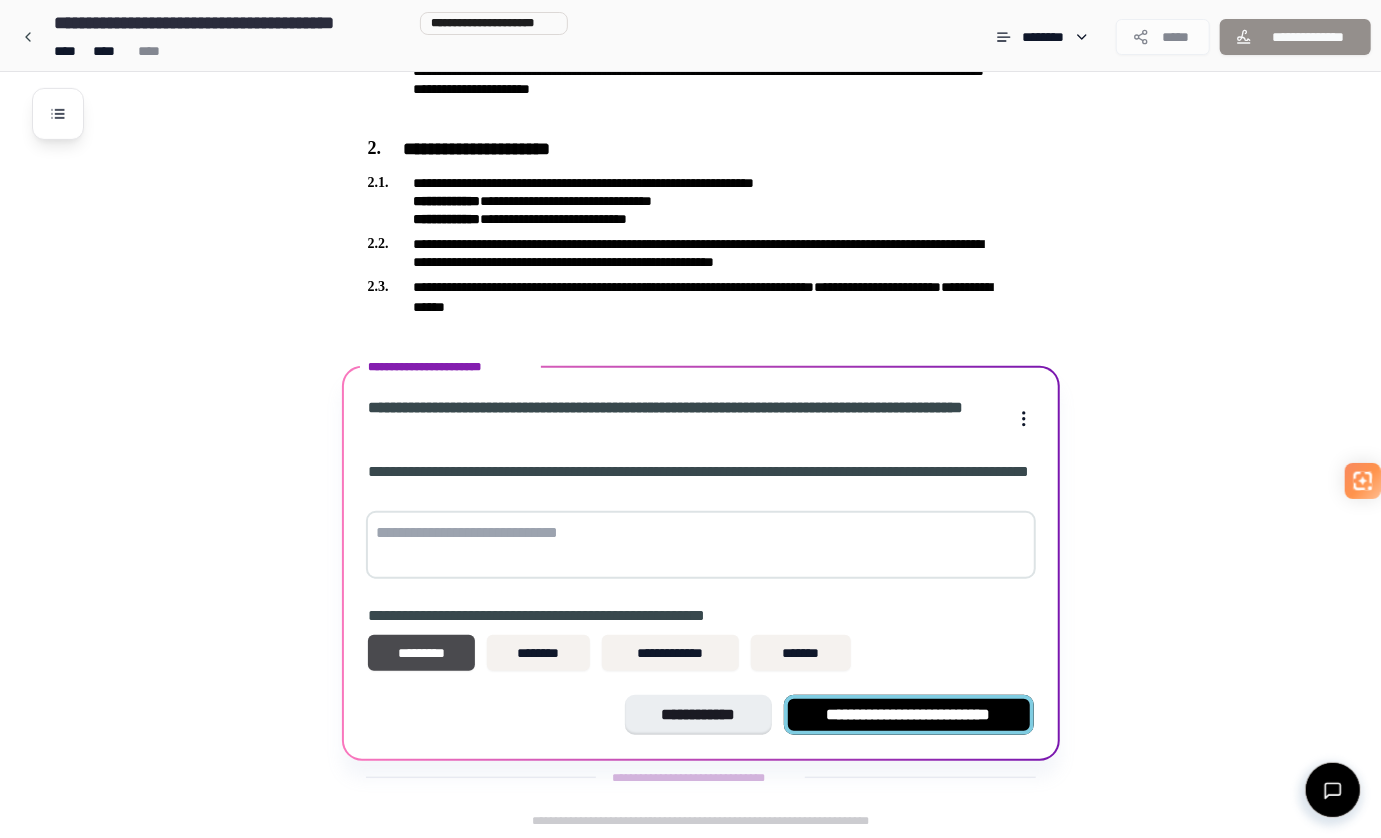 click on "**********" at bounding box center (909, 715) 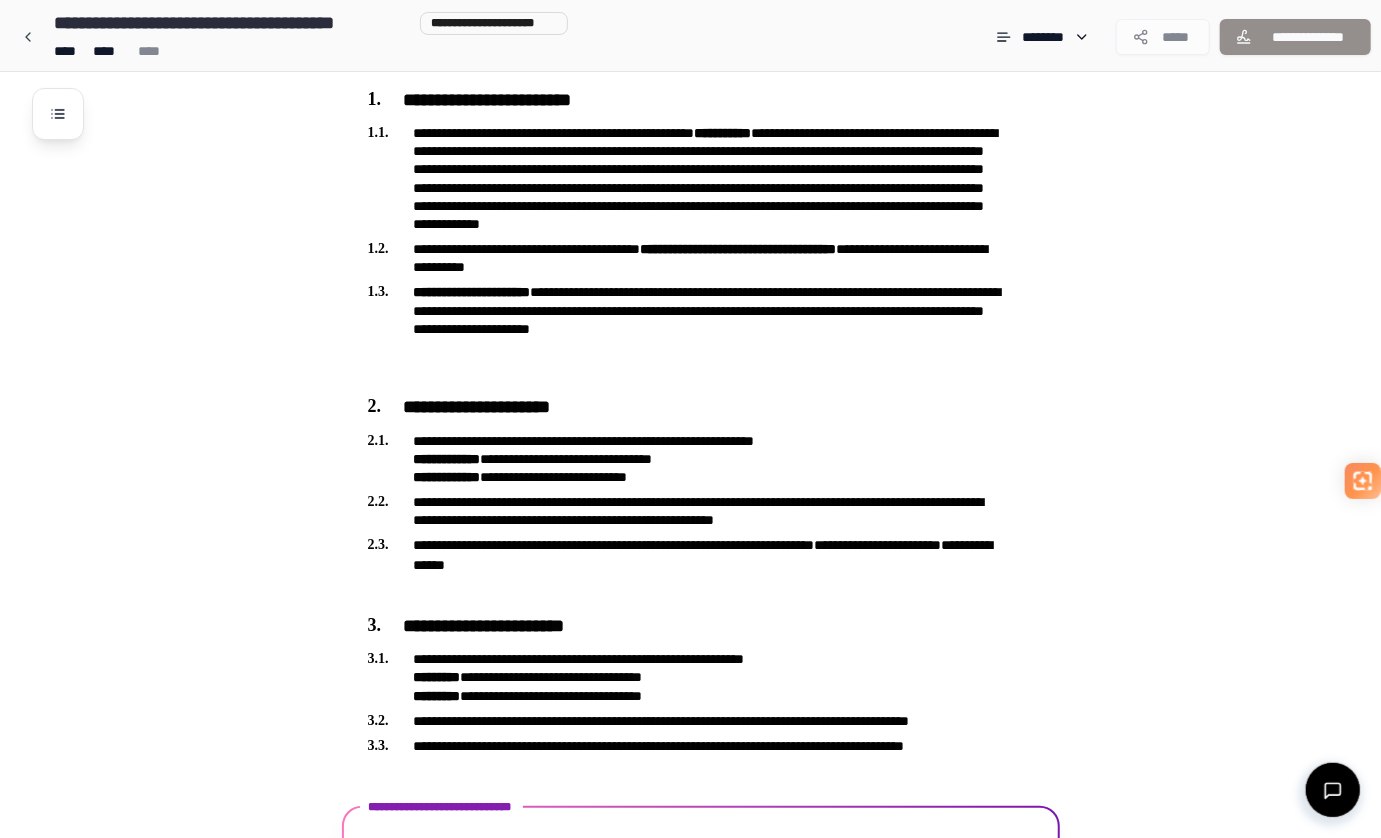 scroll, scrollTop: 414, scrollLeft: 0, axis: vertical 